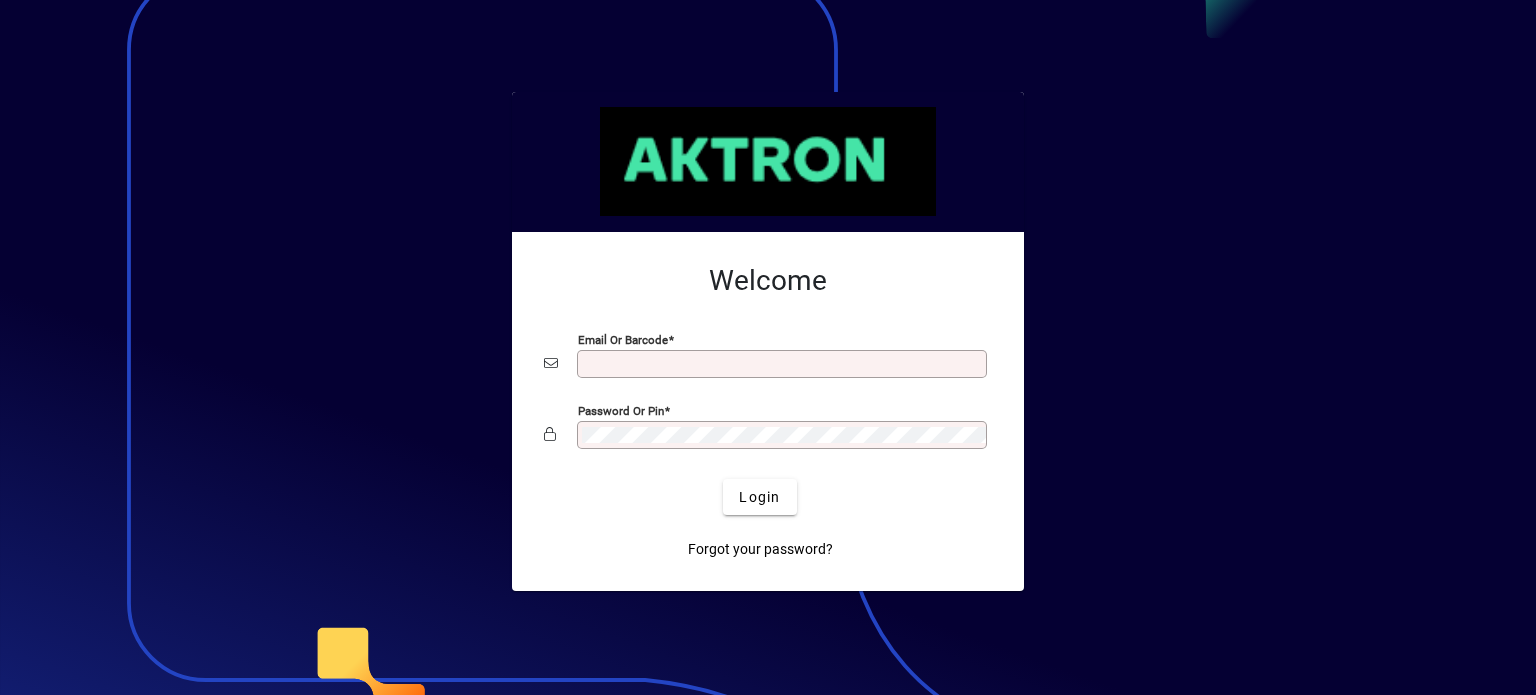 scroll, scrollTop: 0, scrollLeft: 0, axis: both 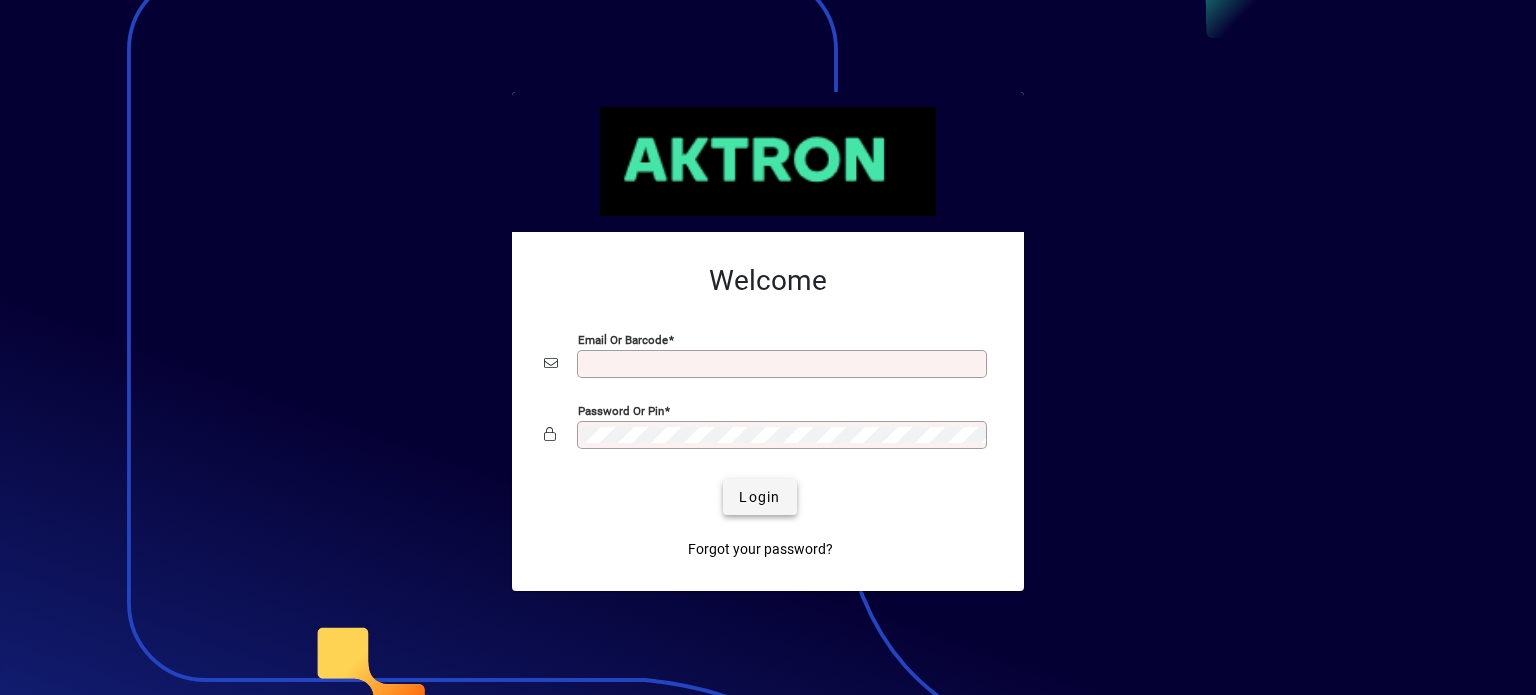 type on "**********" 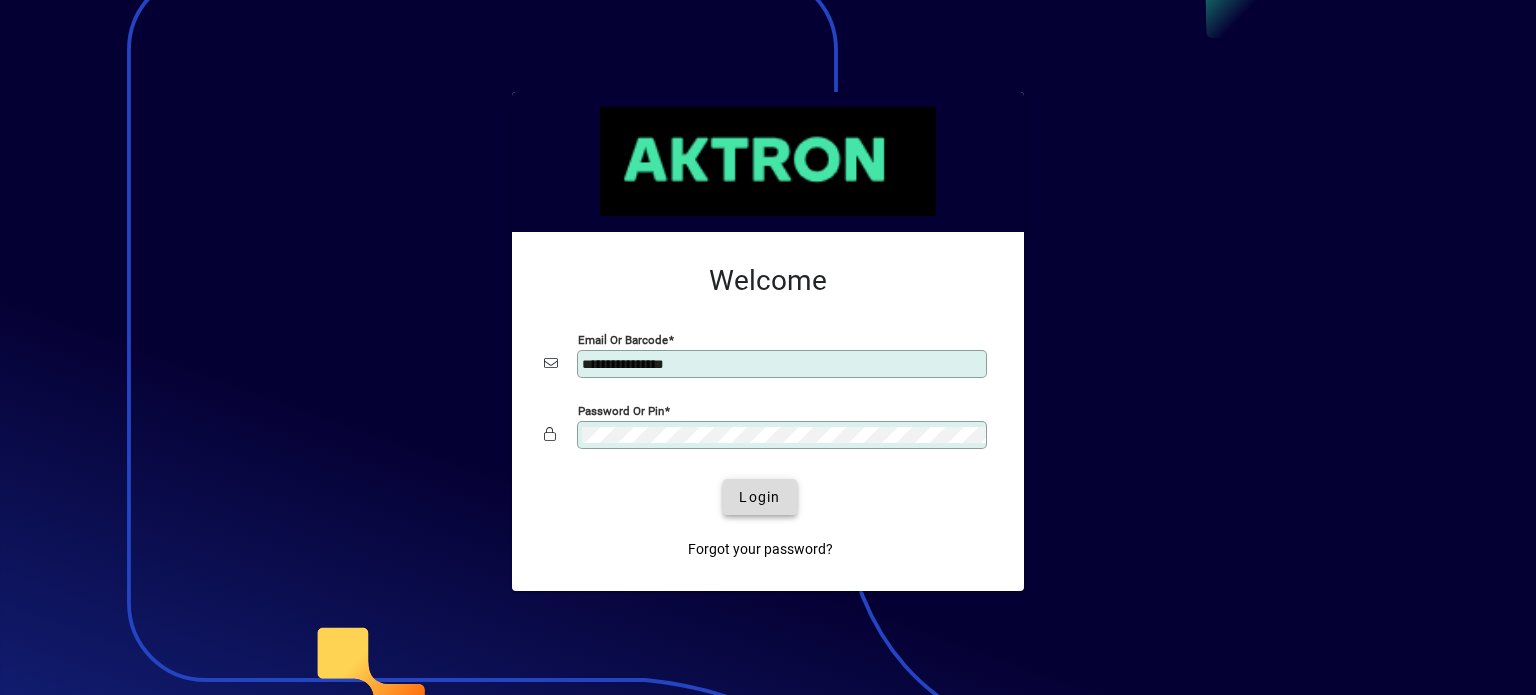 click on "Login" 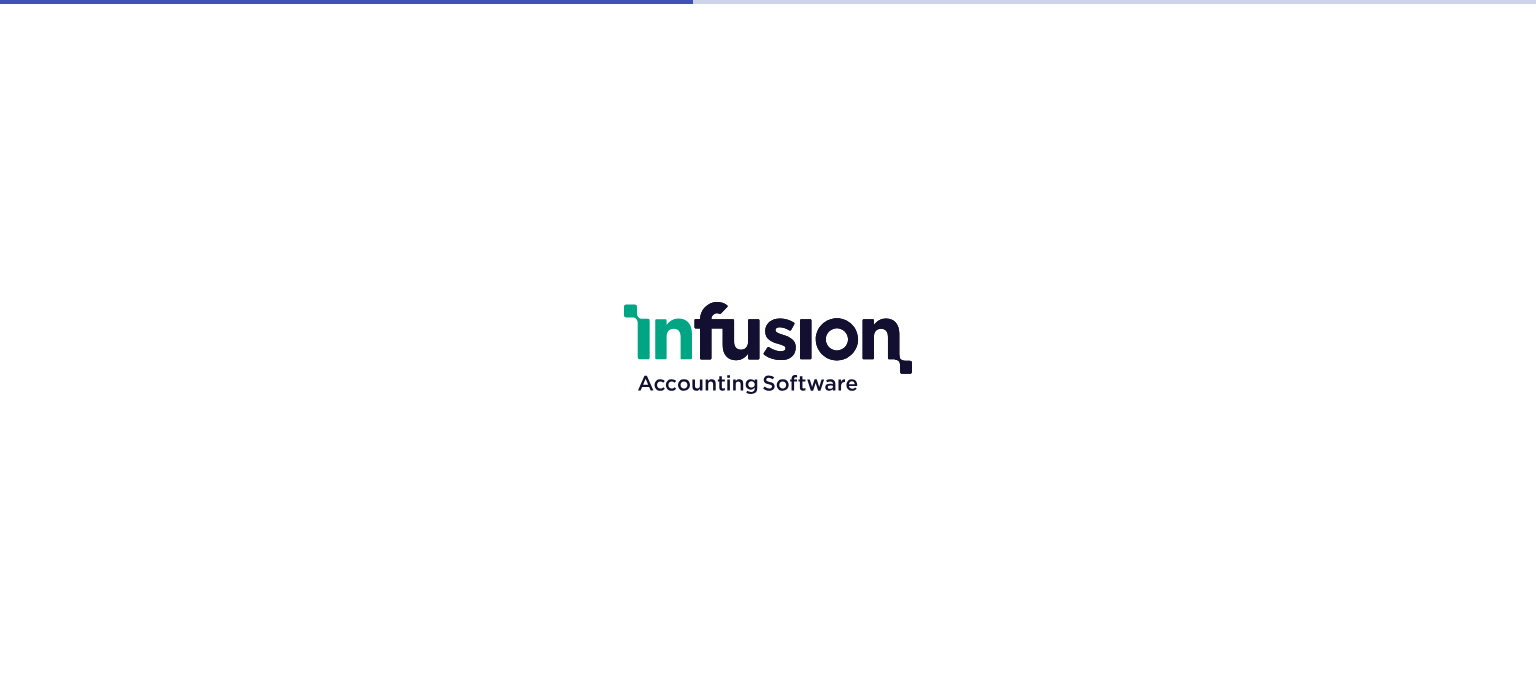 scroll, scrollTop: 0, scrollLeft: 0, axis: both 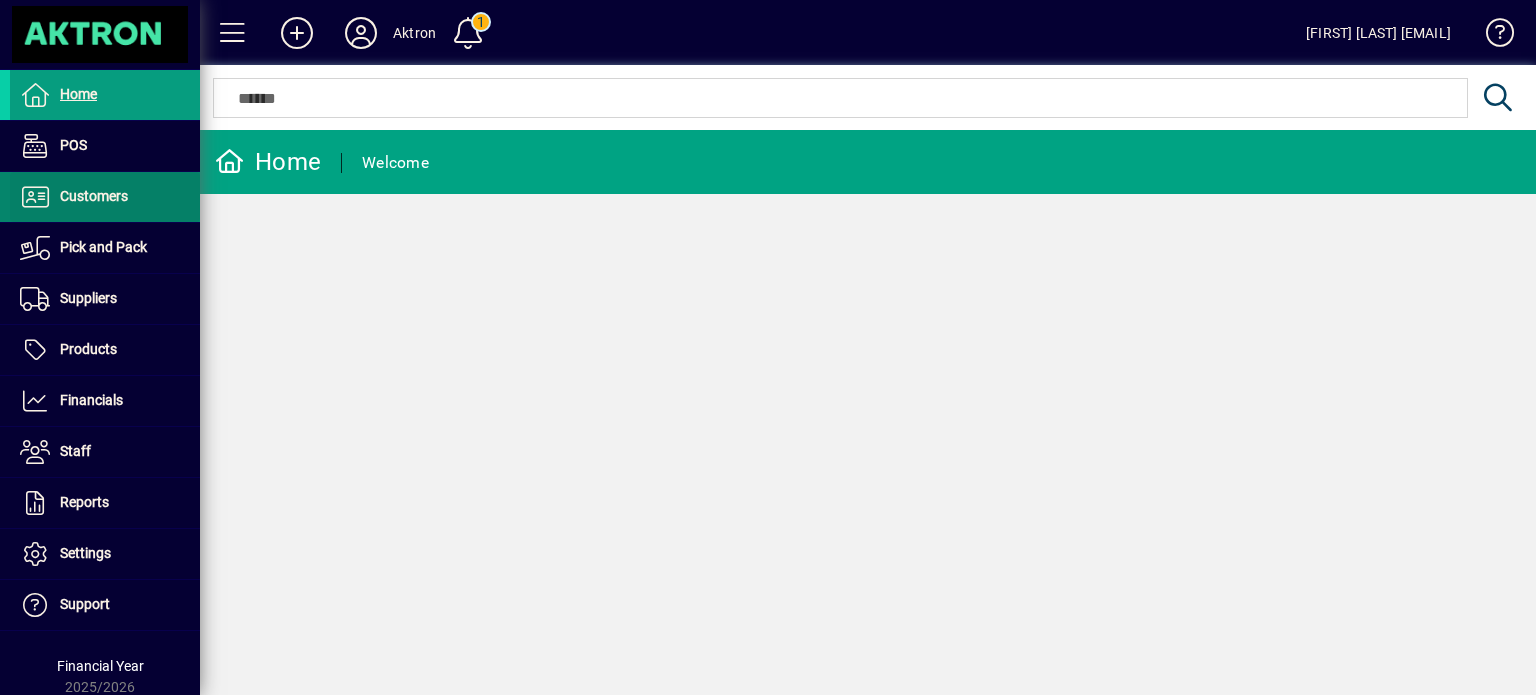 click at bounding box center [105, 197] 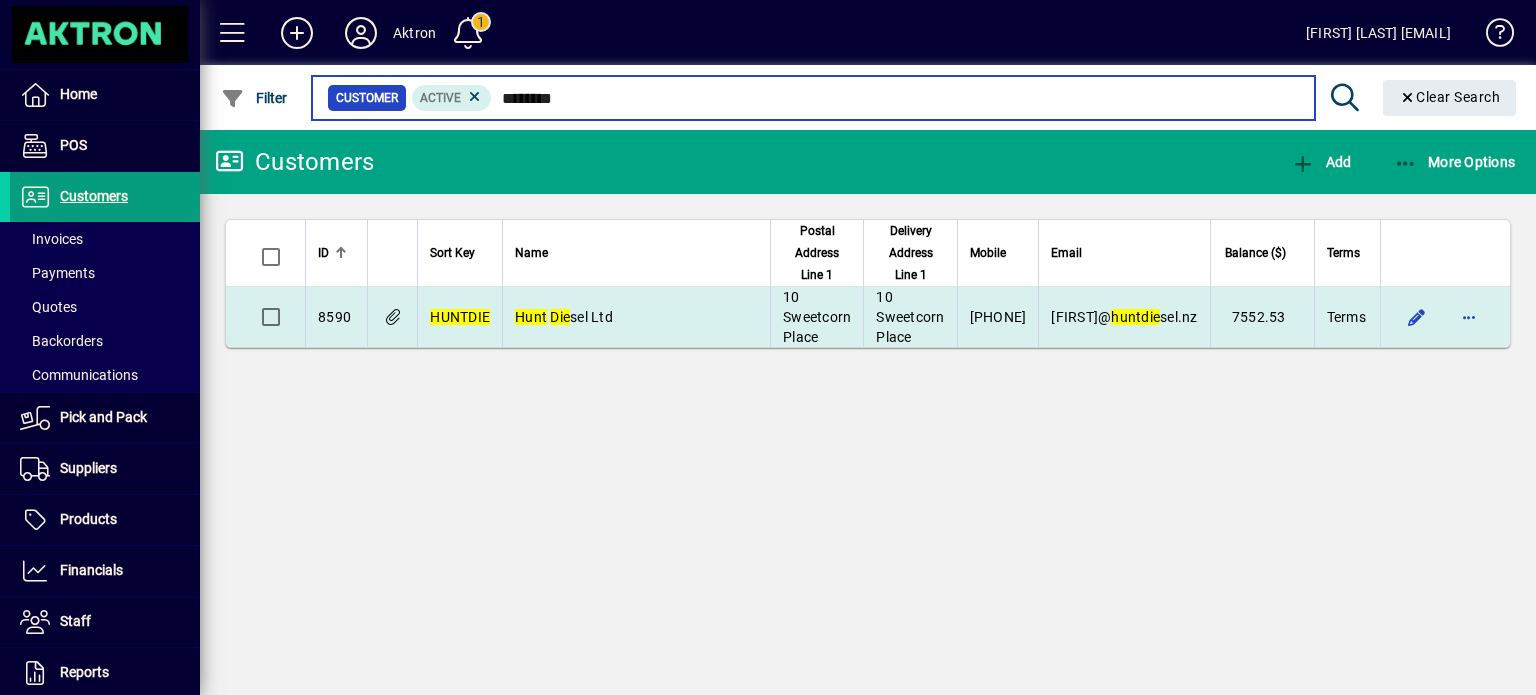 type on "********" 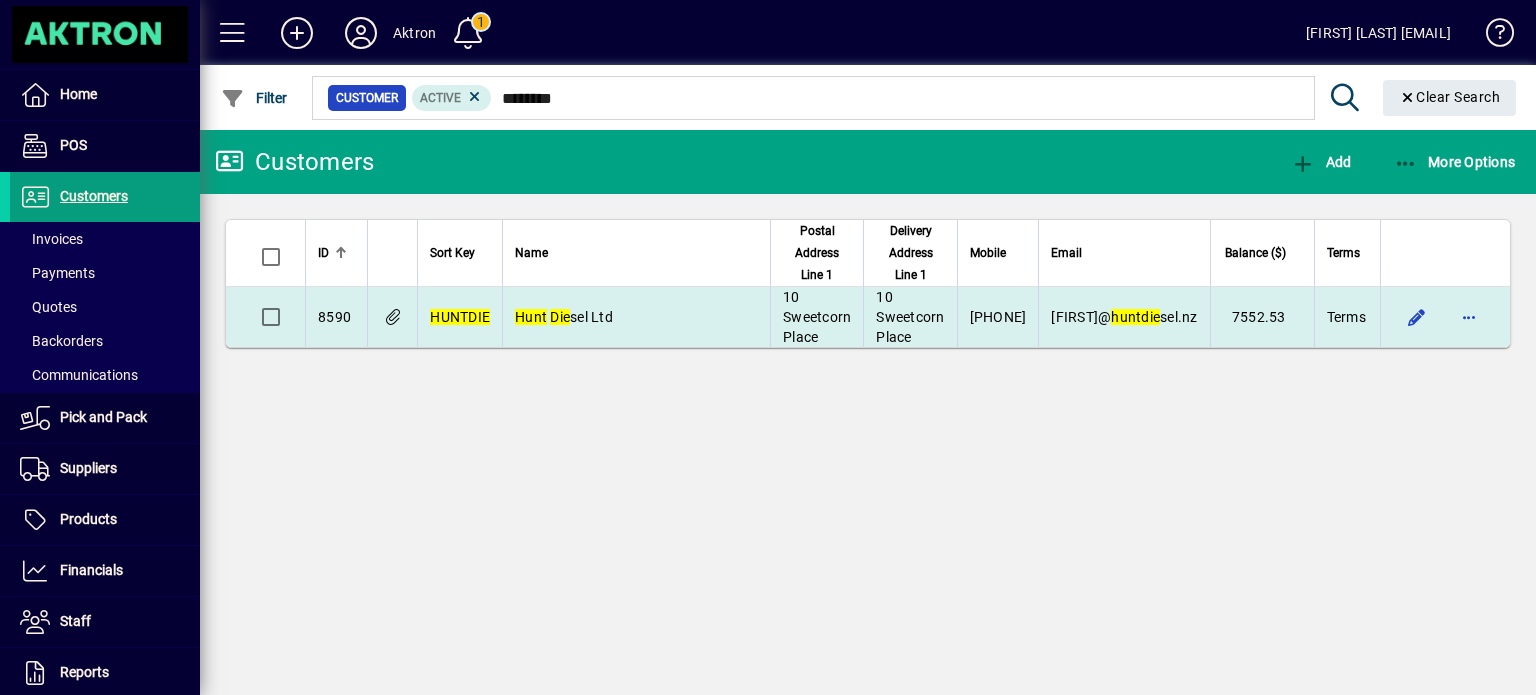 click on "Hunt   Die sel Ltd" at bounding box center (564, 317) 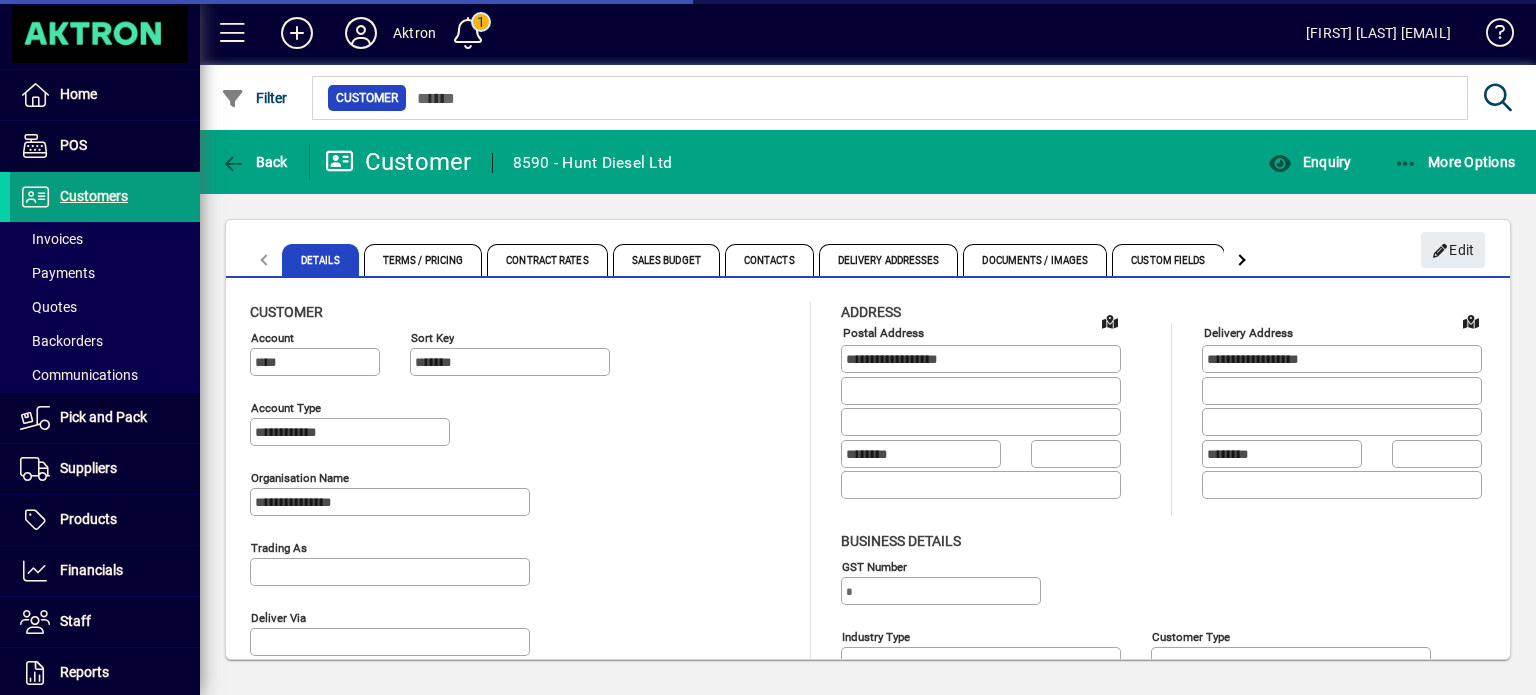 type on "**********" 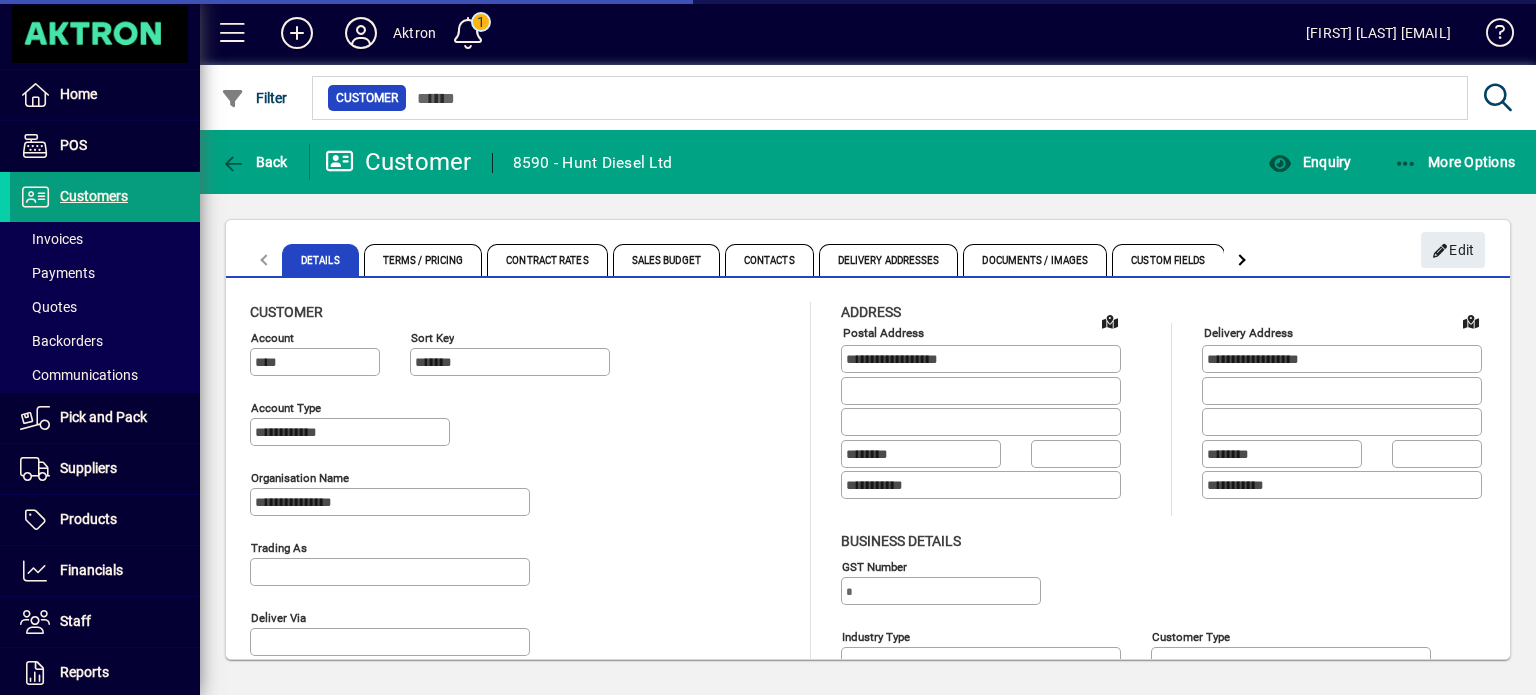 type on "**********" 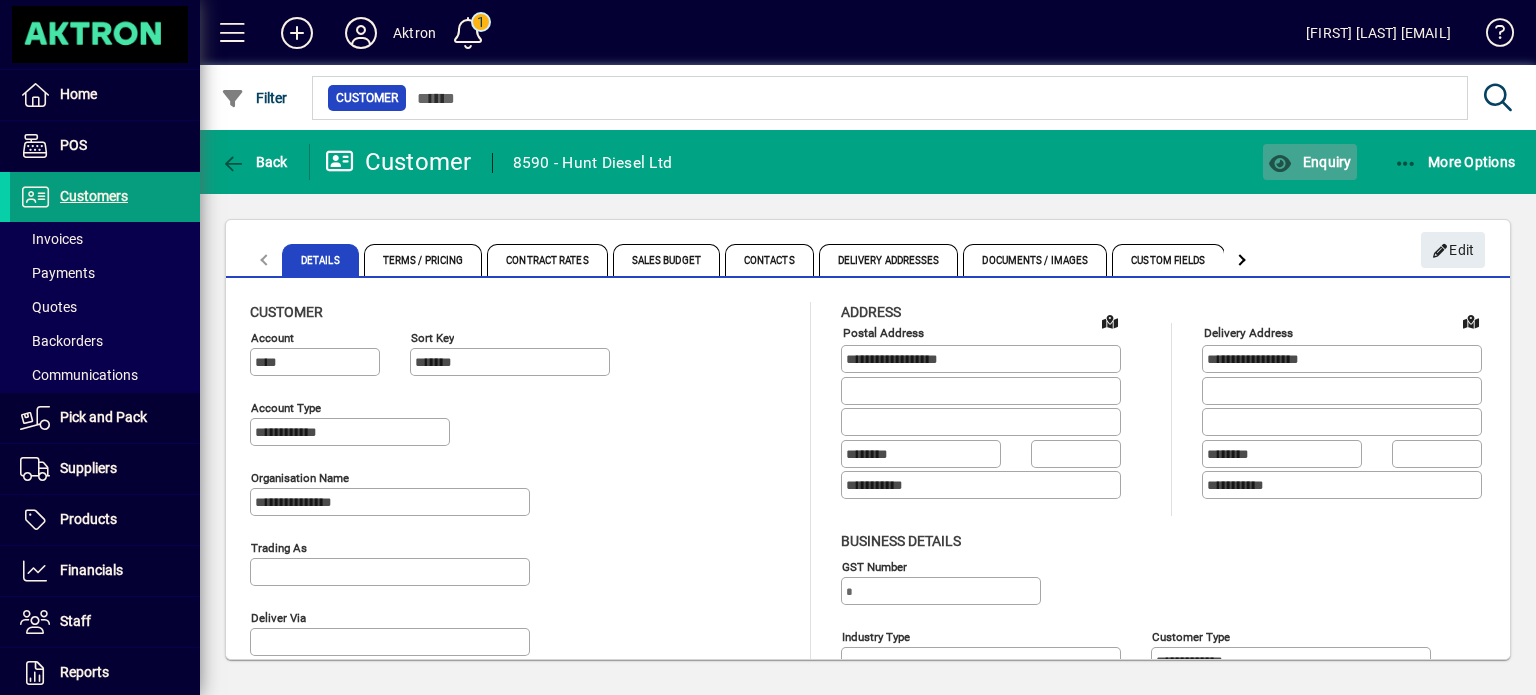 click 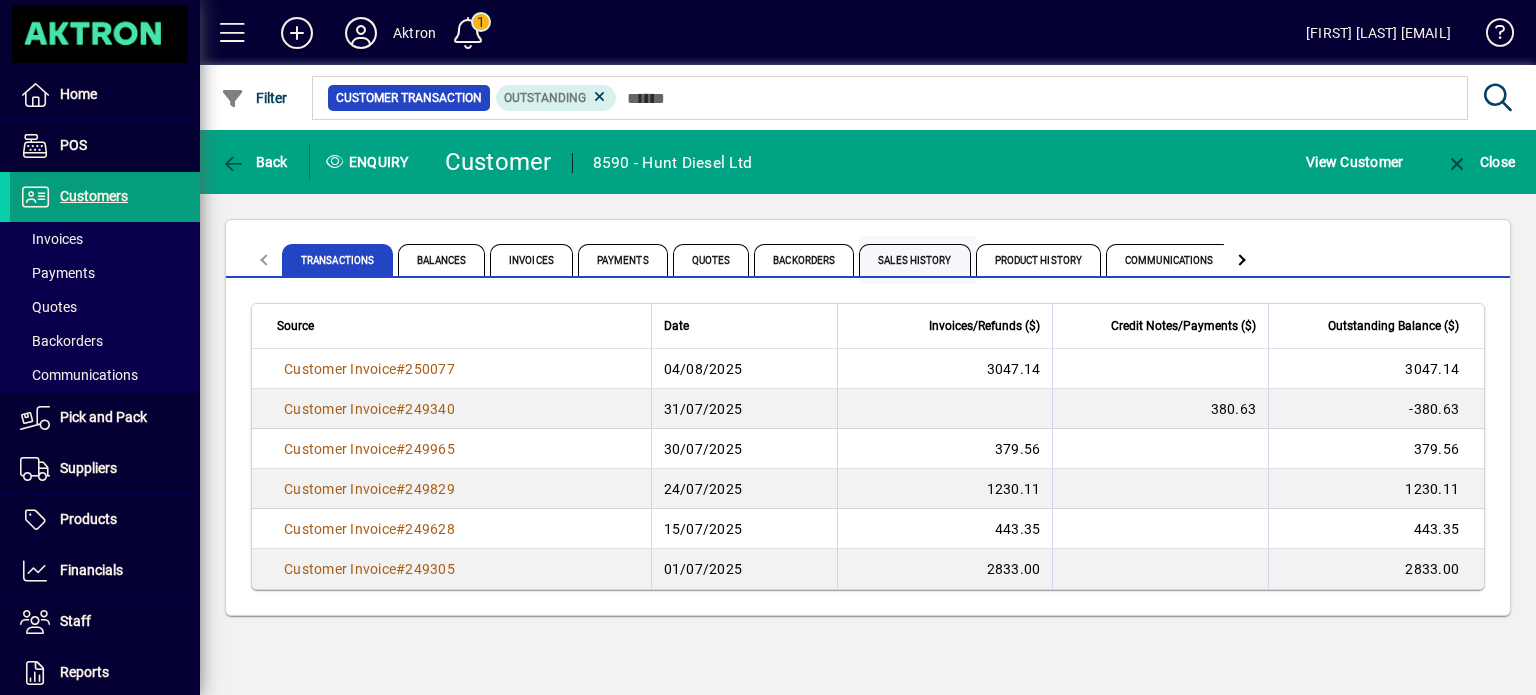 click on "Sales History" at bounding box center (914, 260) 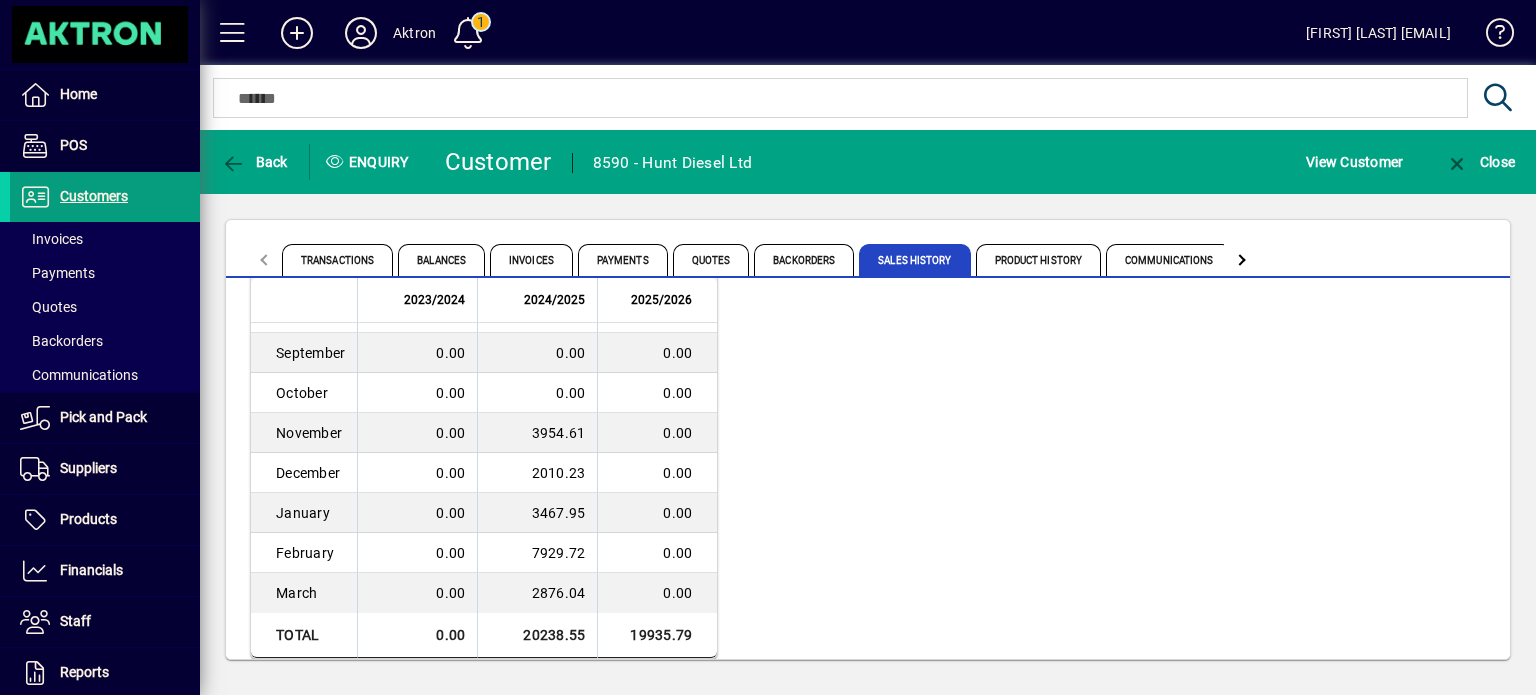 scroll, scrollTop: 212, scrollLeft: 0, axis: vertical 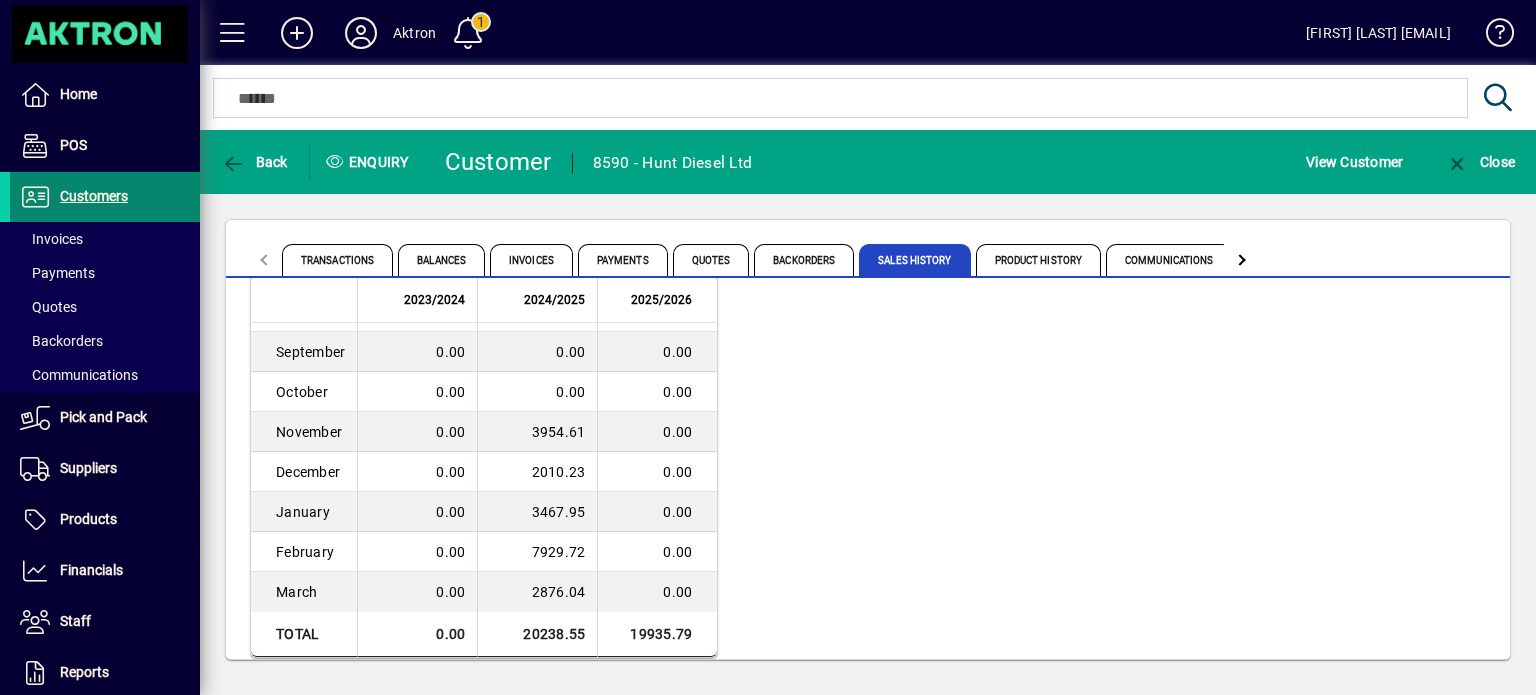 click on "Customers" at bounding box center (94, 196) 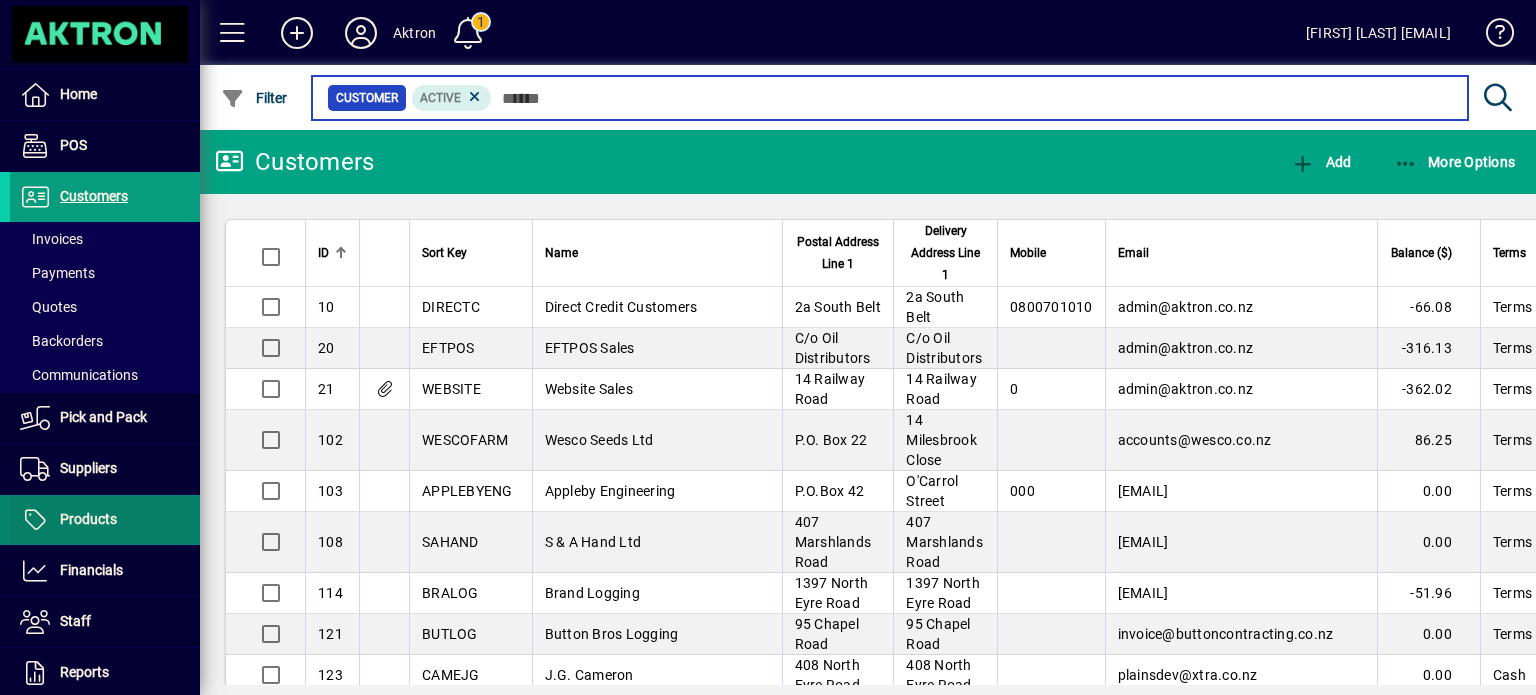 scroll, scrollTop: 212, scrollLeft: 0, axis: vertical 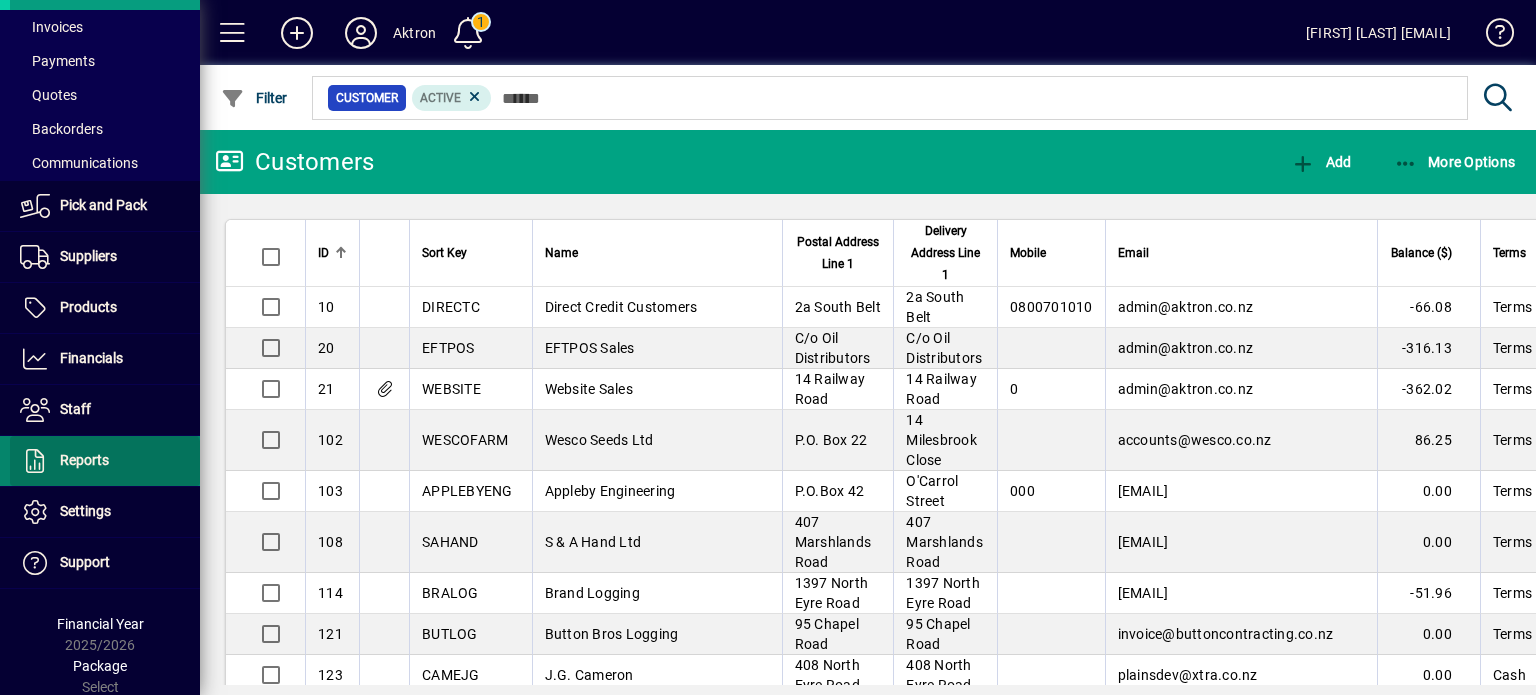 click at bounding box center [105, 461] 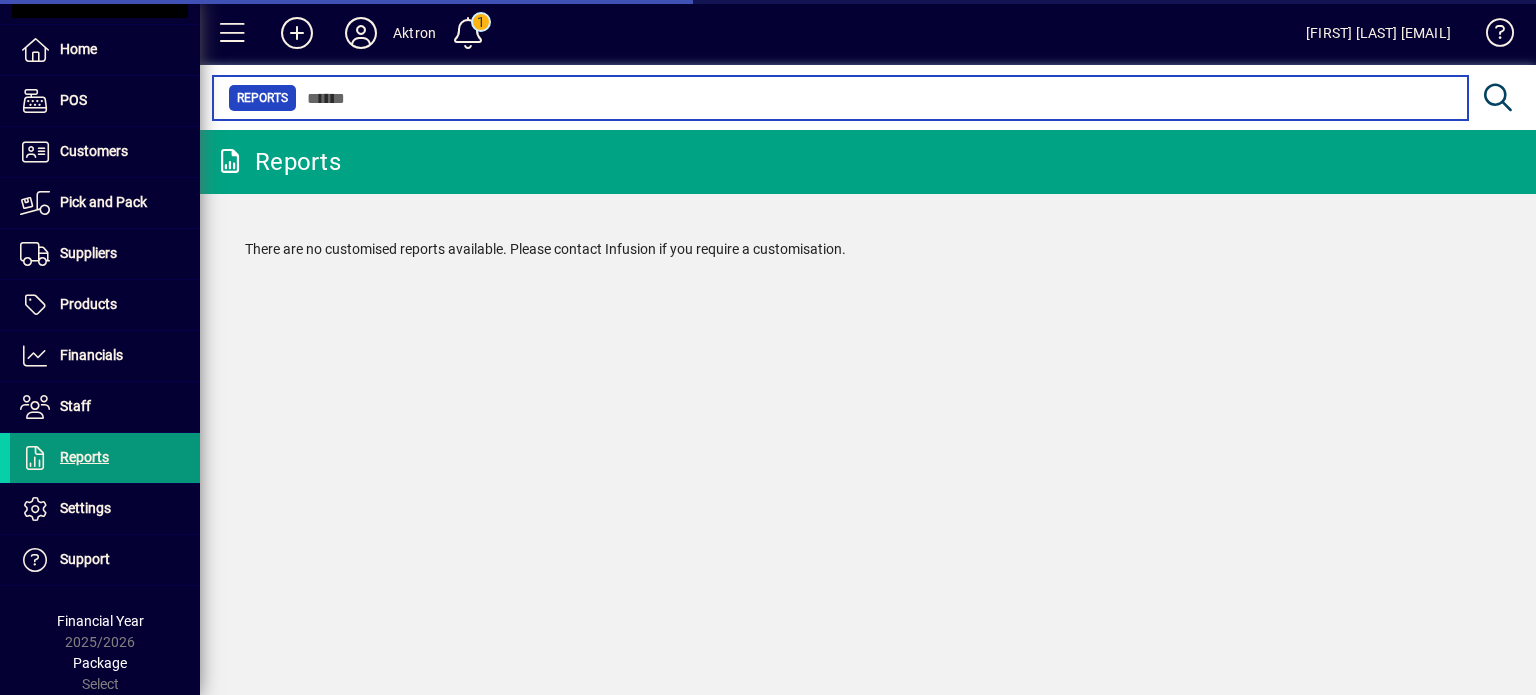 scroll, scrollTop: 42, scrollLeft: 0, axis: vertical 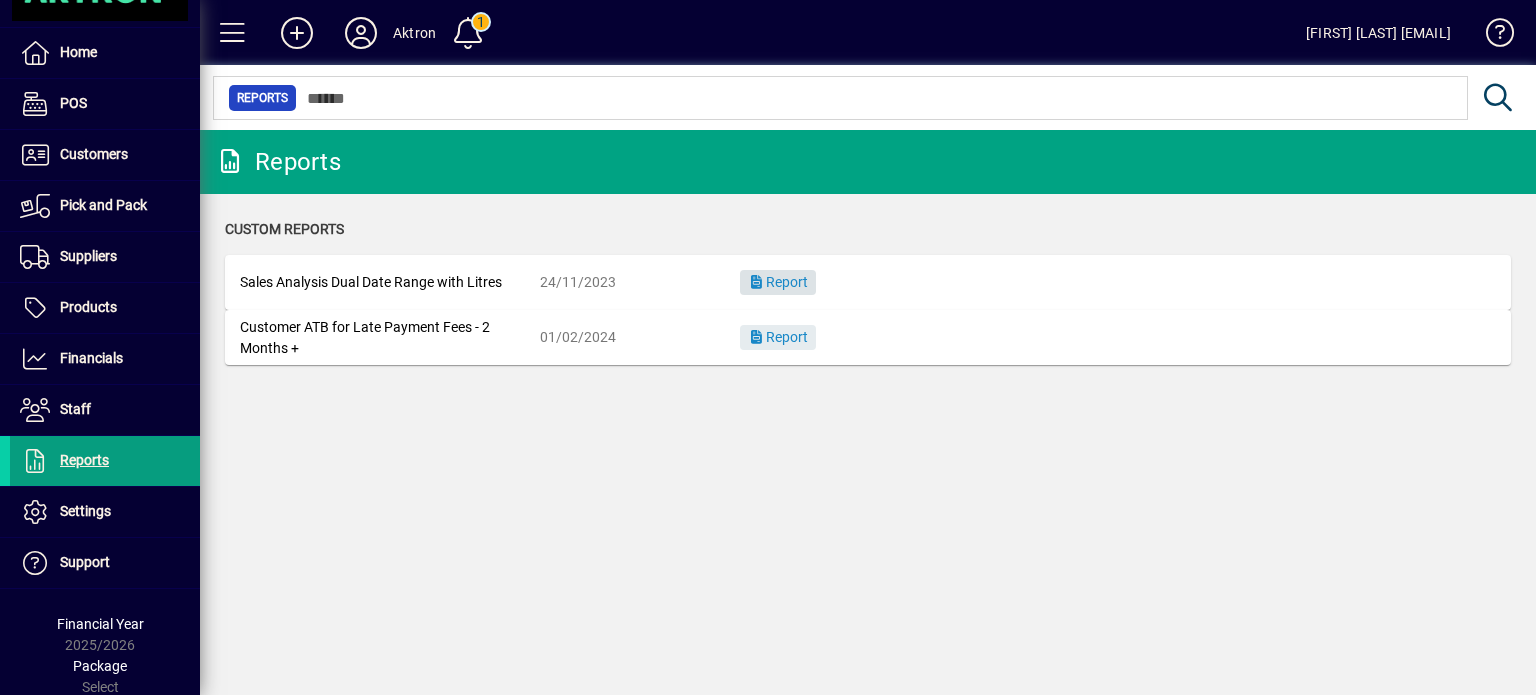 click 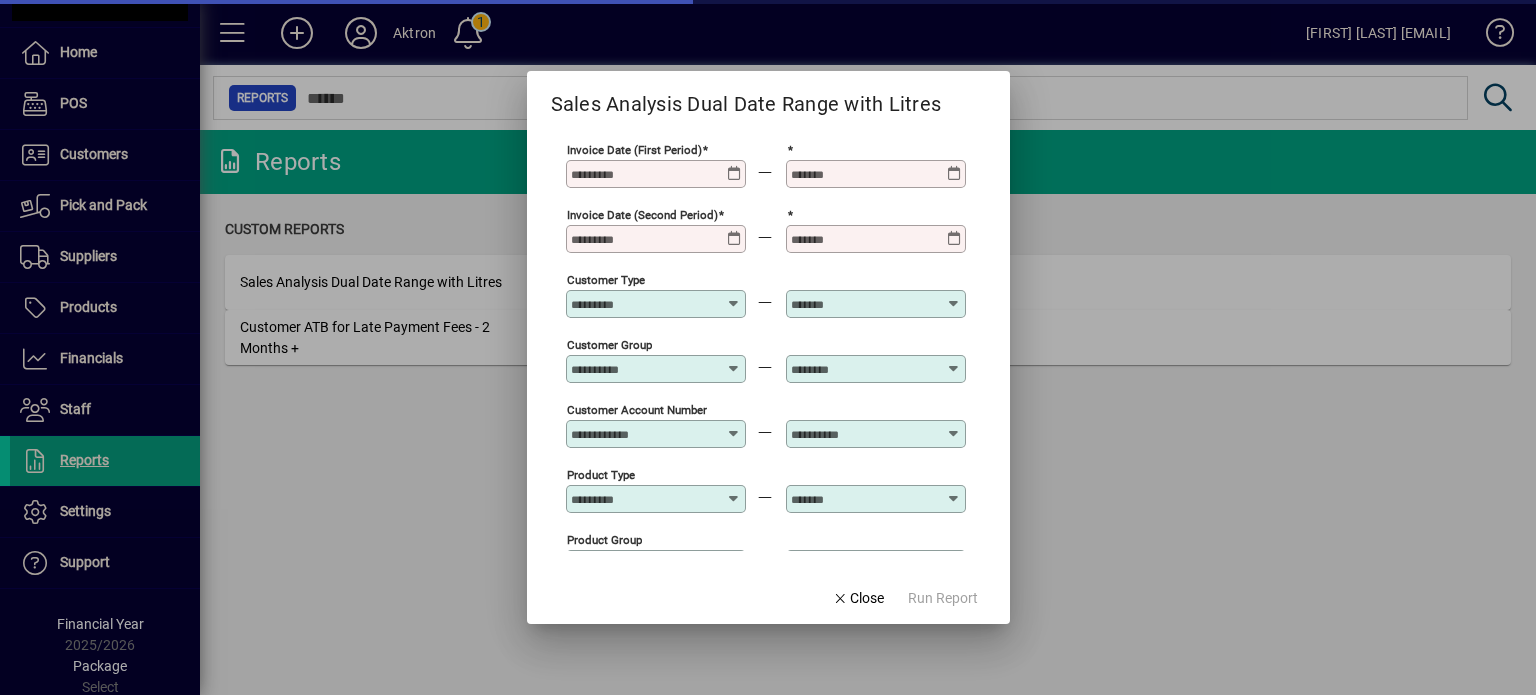 click on "Invoice Date (First Period)" at bounding box center [656, 174] 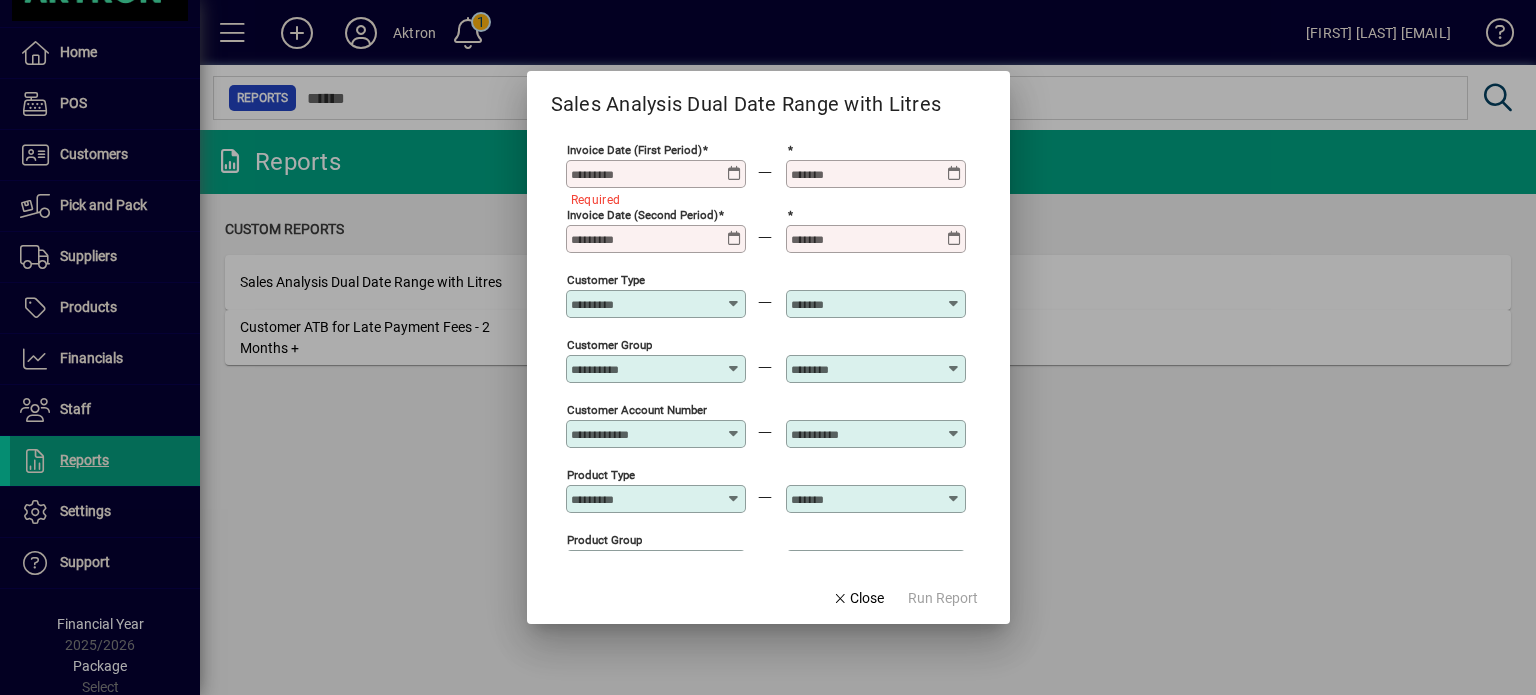 click at bounding box center (734, 166) 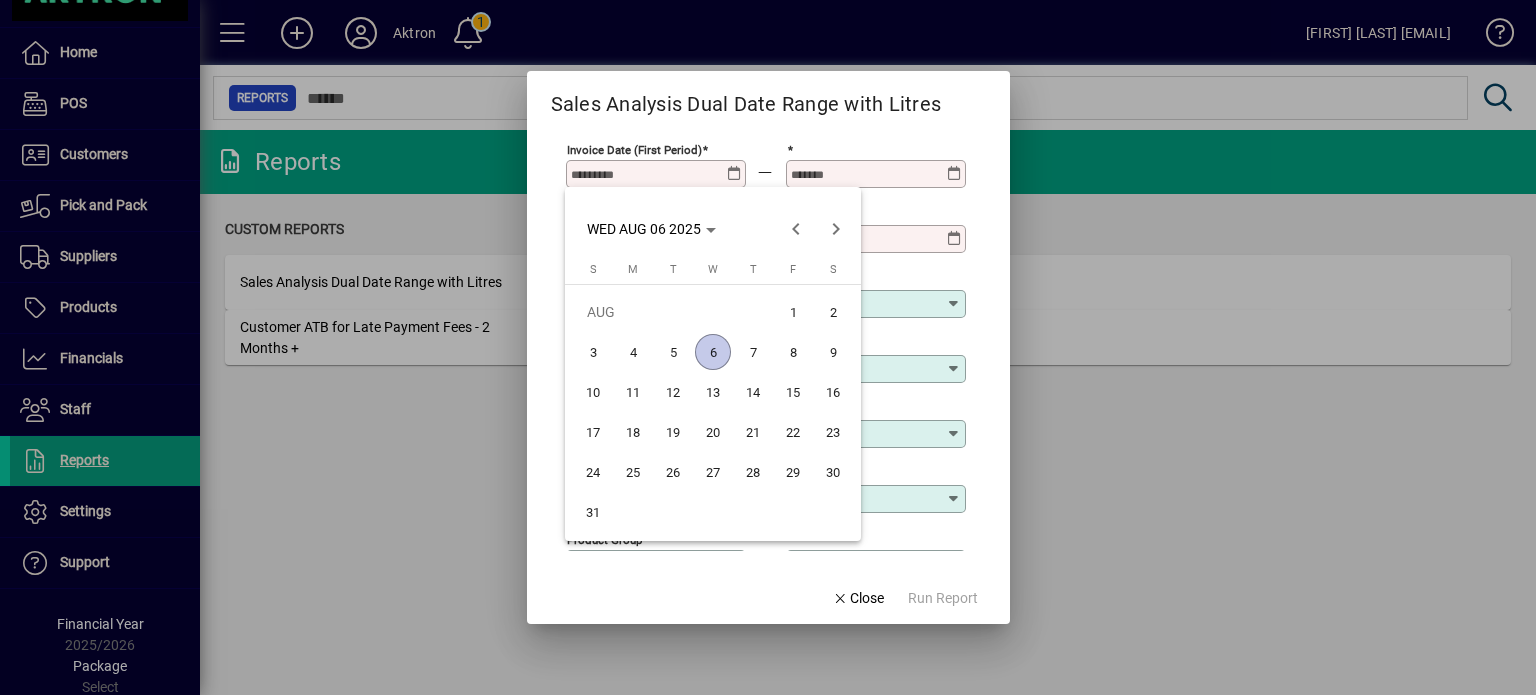 click on "1" at bounding box center (793, 312) 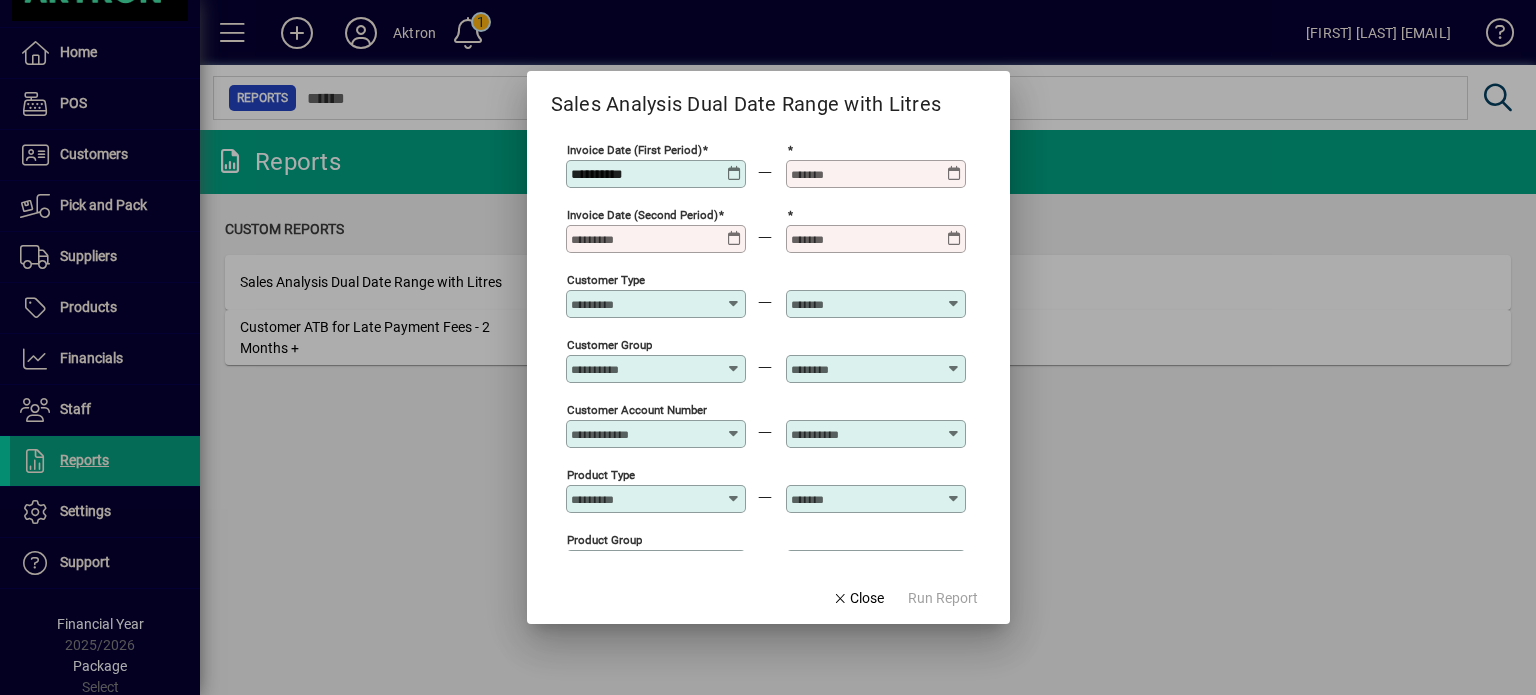 click on "**********" at bounding box center (644, 174) 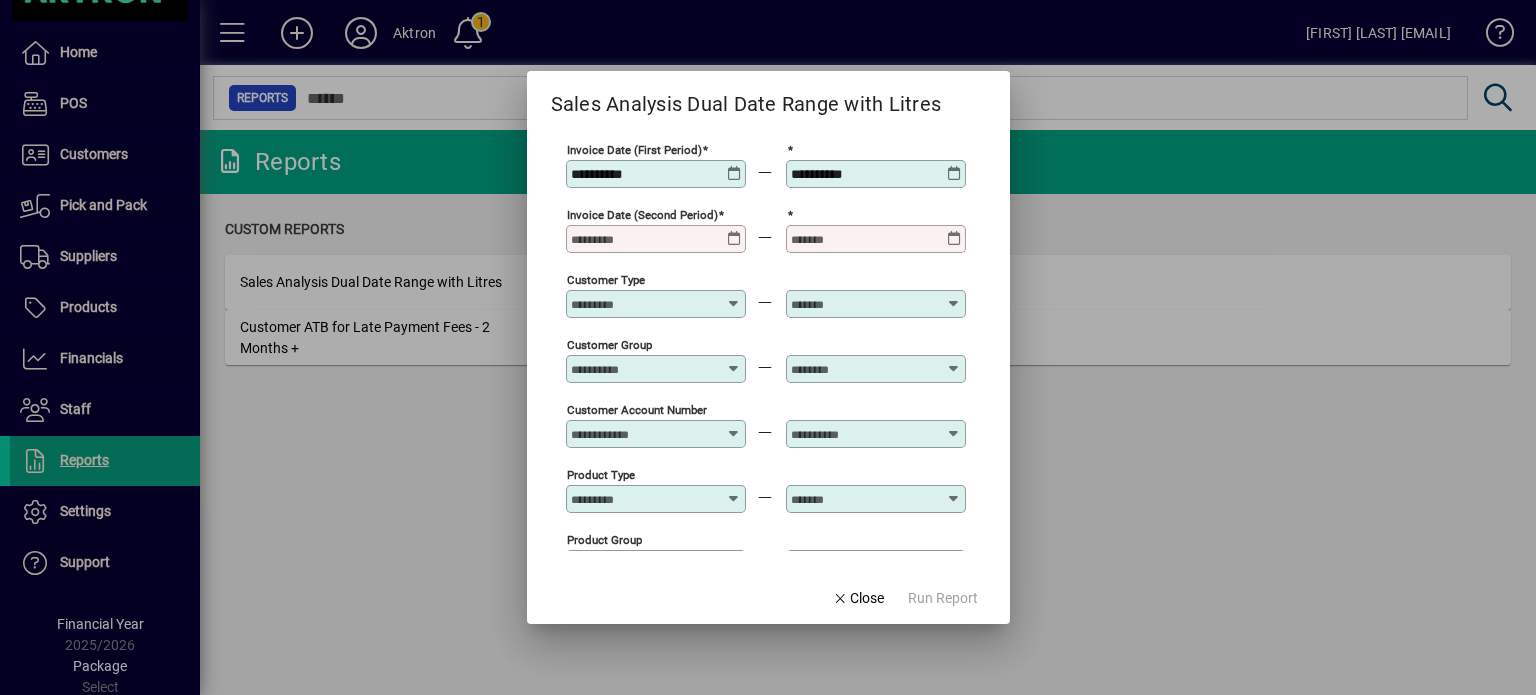 type on "**********" 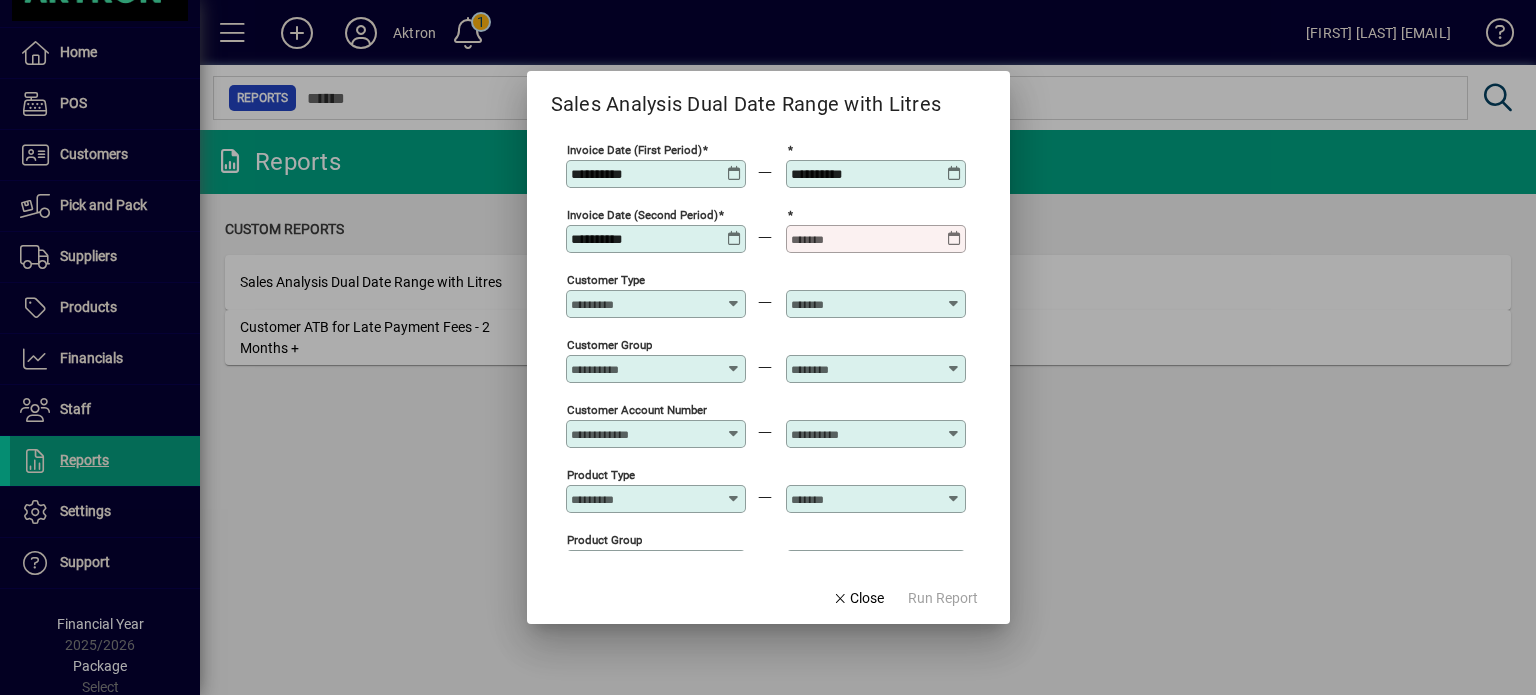 type on "**********" 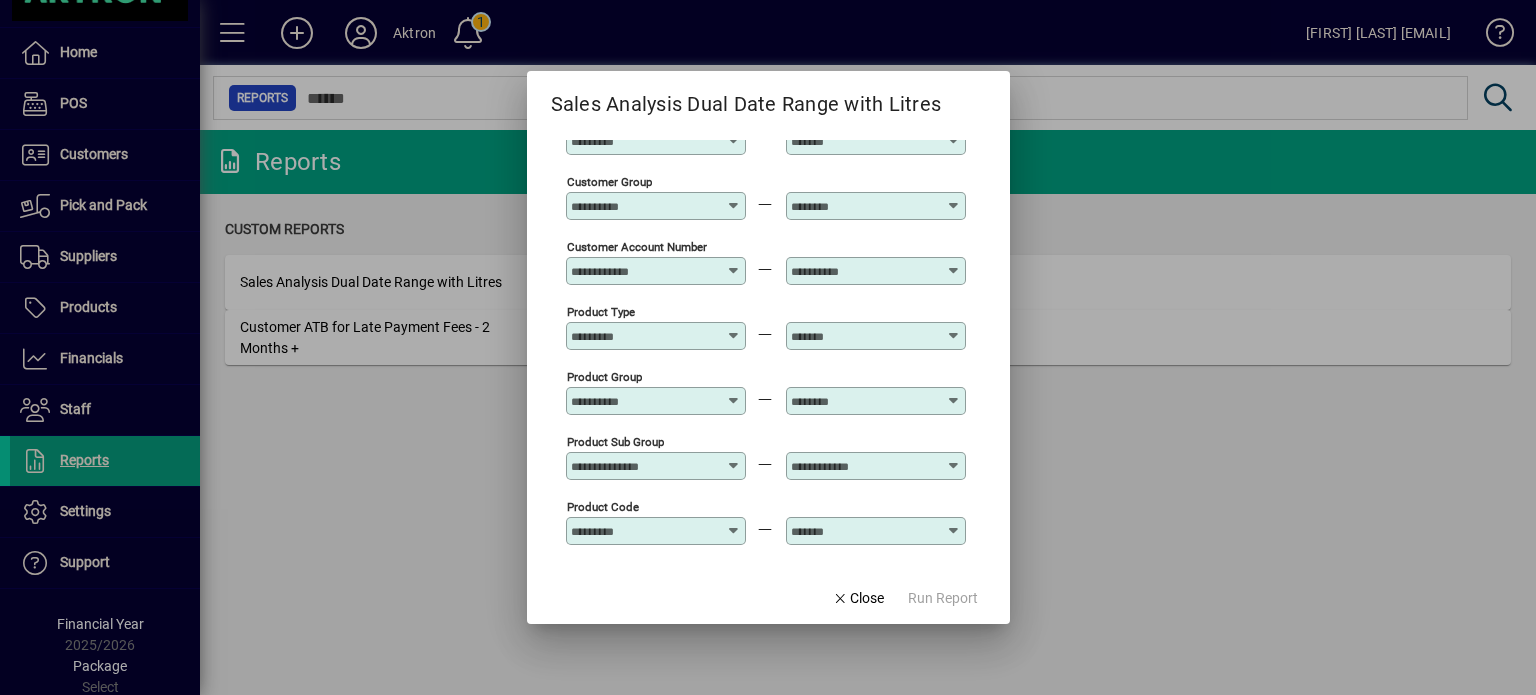 scroll, scrollTop: 164, scrollLeft: 0, axis: vertical 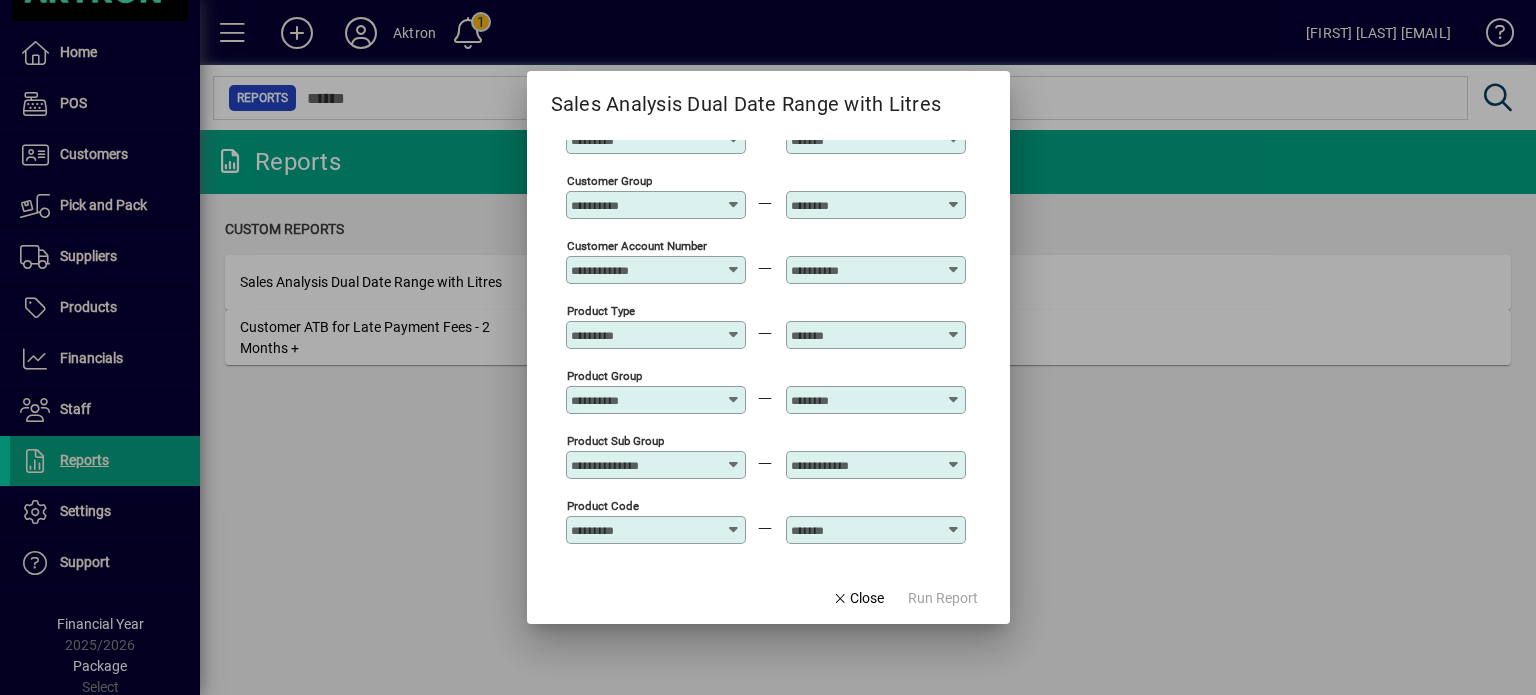 type on "**********" 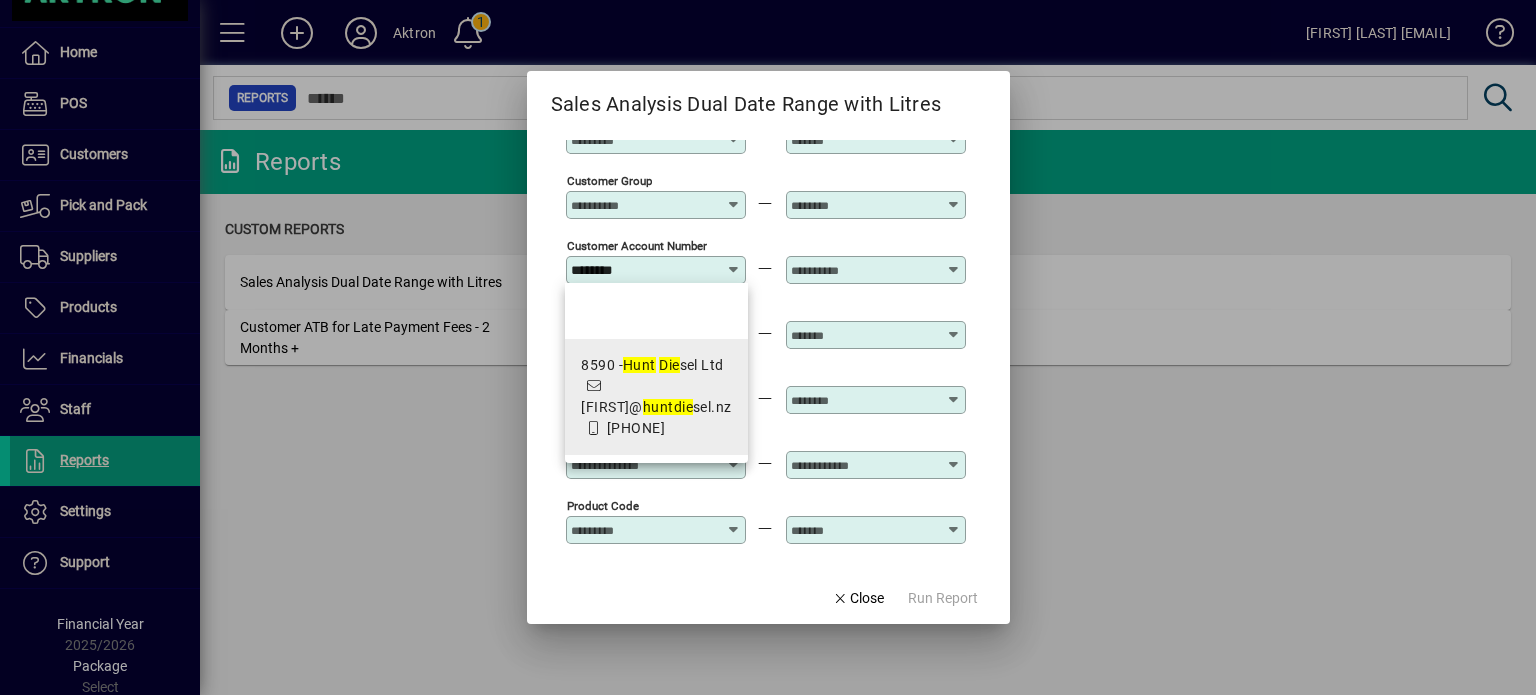 click on "[NUMBER] - [NAME] Ltd" at bounding box center (656, 365) 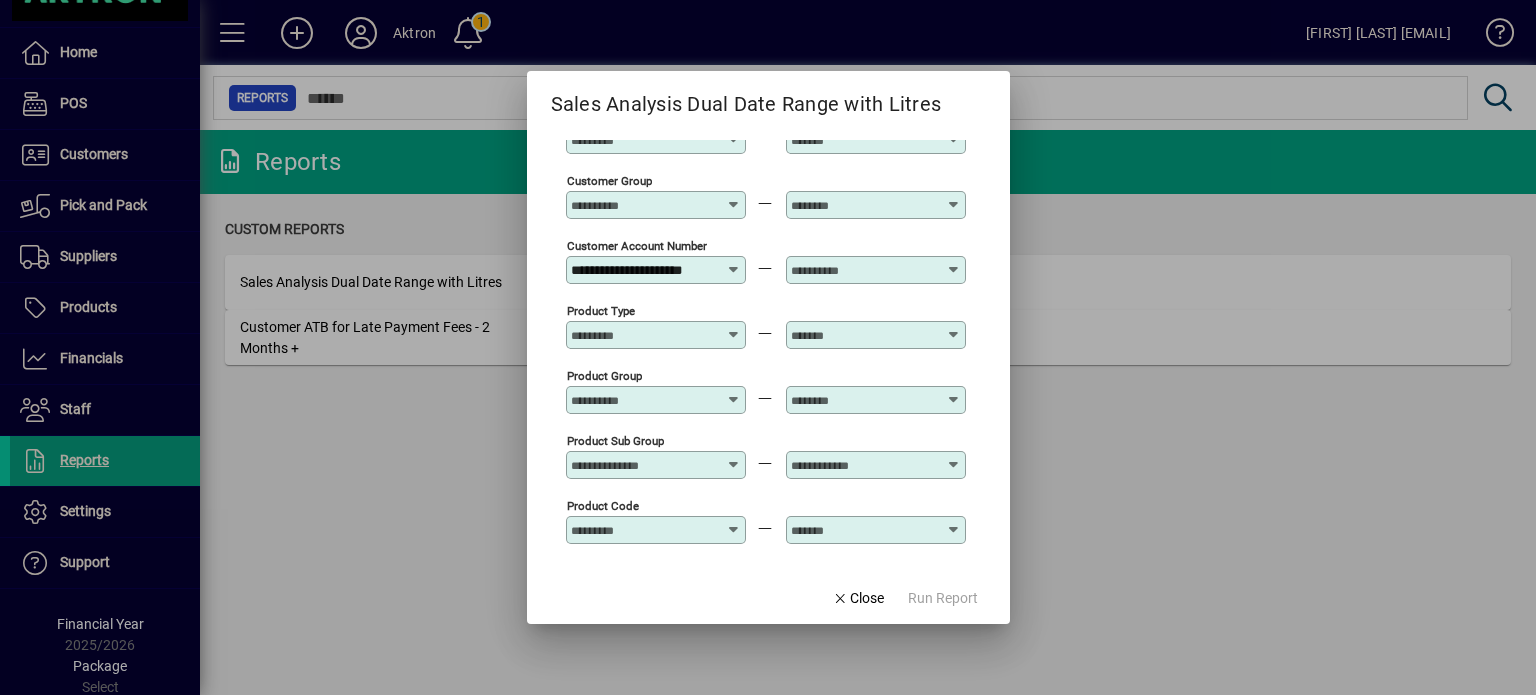 click at bounding box center (864, 270) 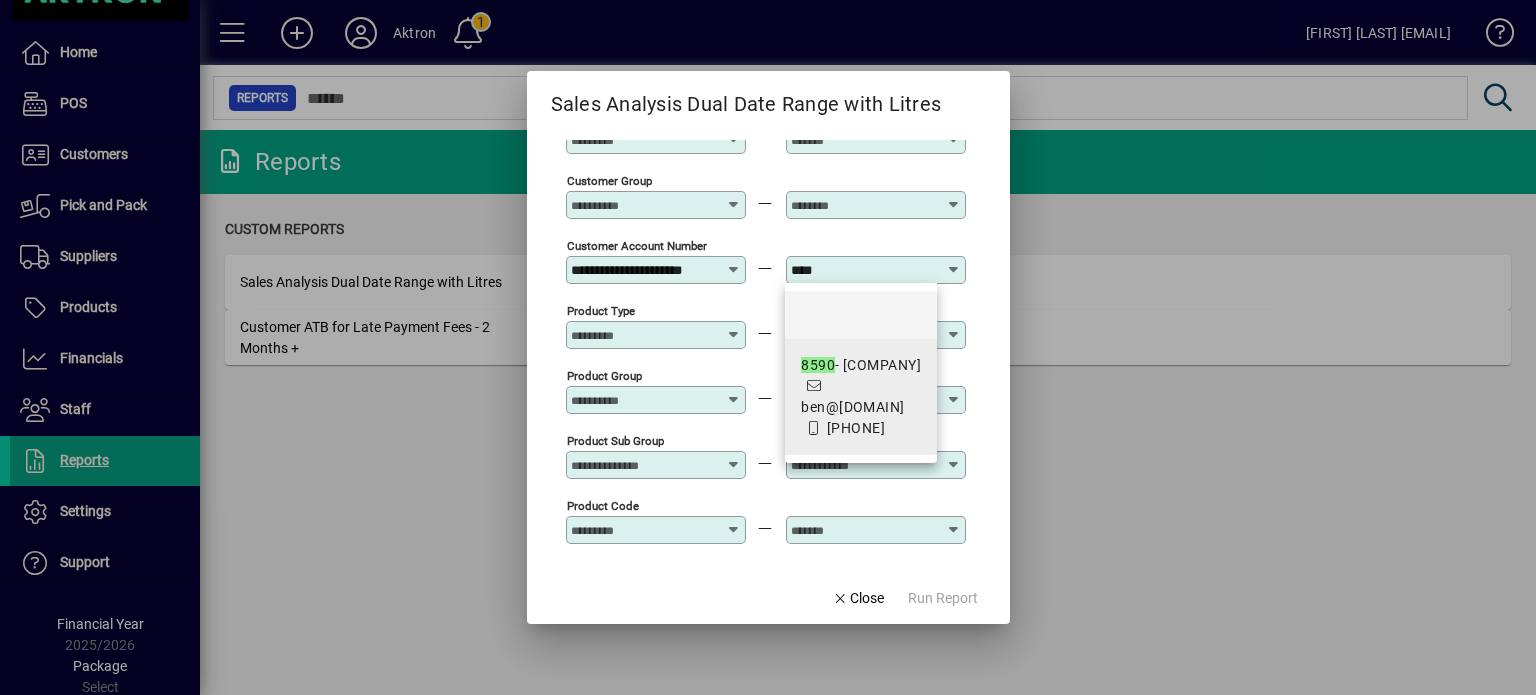click on "[NUMBER] - [COMPANY]" at bounding box center (861, 365) 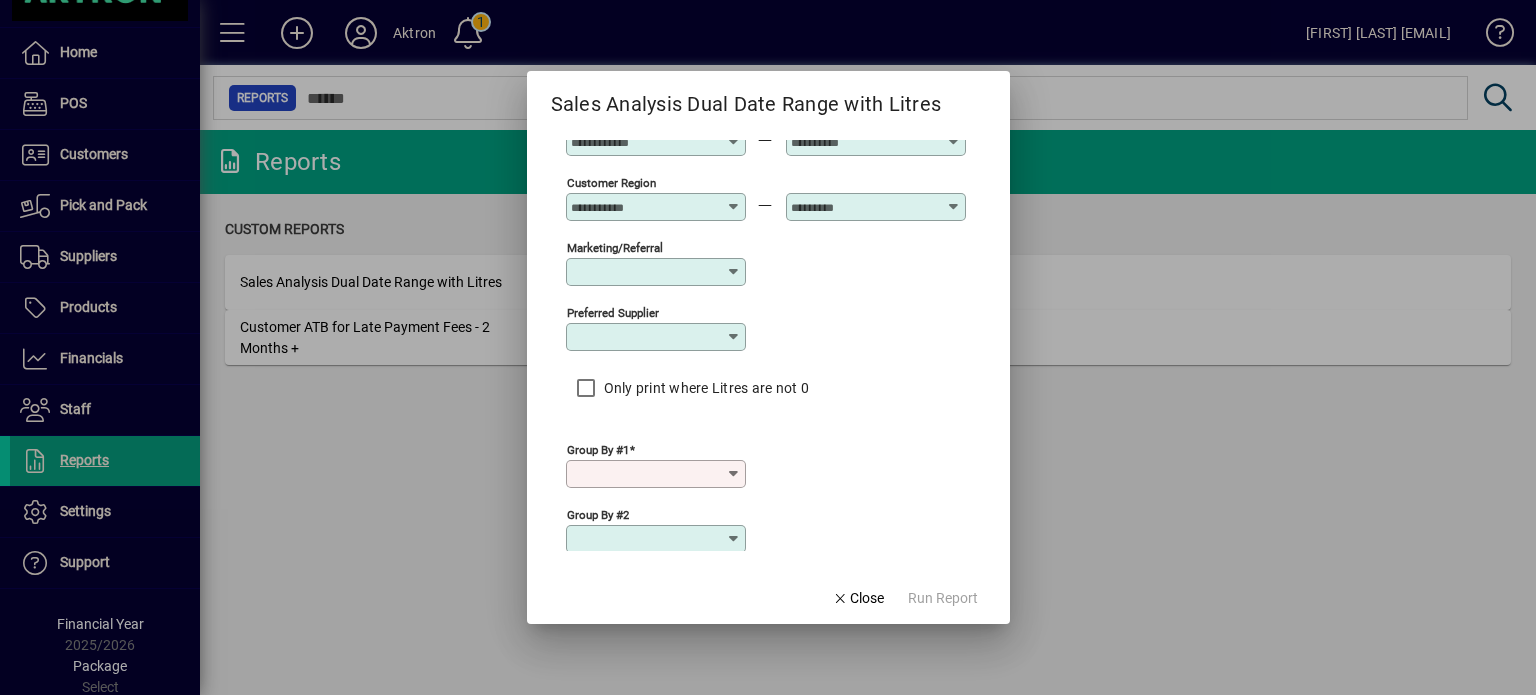 scroll, scrollTop: 748, scrollLeft: 0, axis: vertical 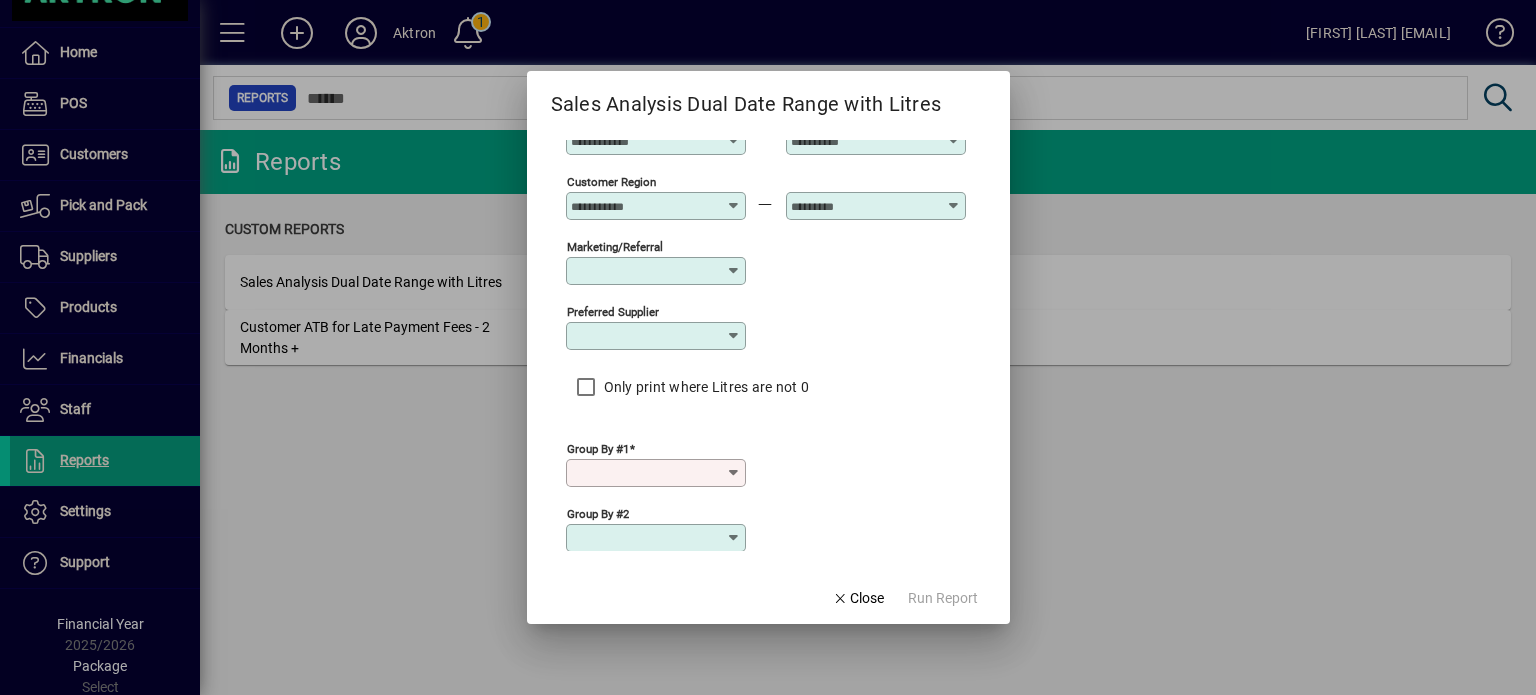 click at bounding box center (734, 473) 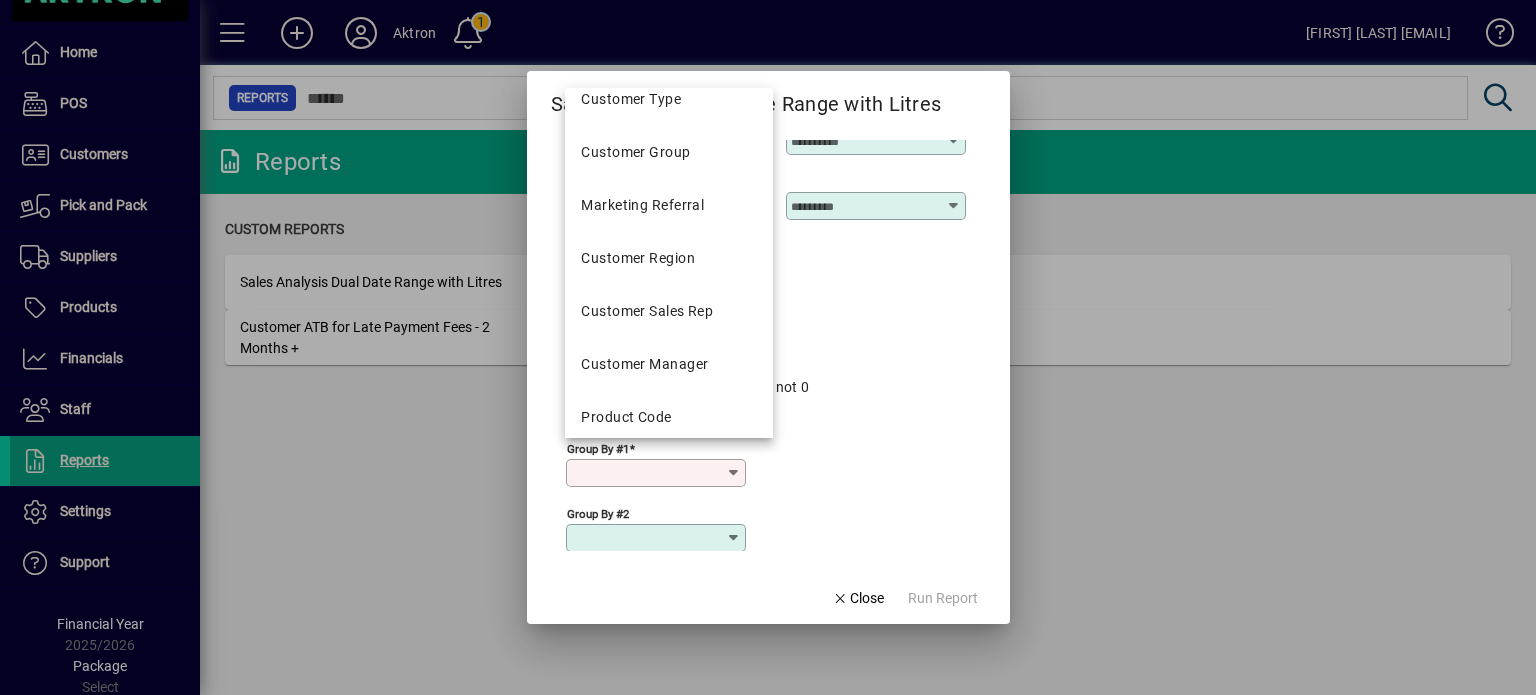 scroll, scrollTop: 292, scrollLeft: 0, axis: vertical 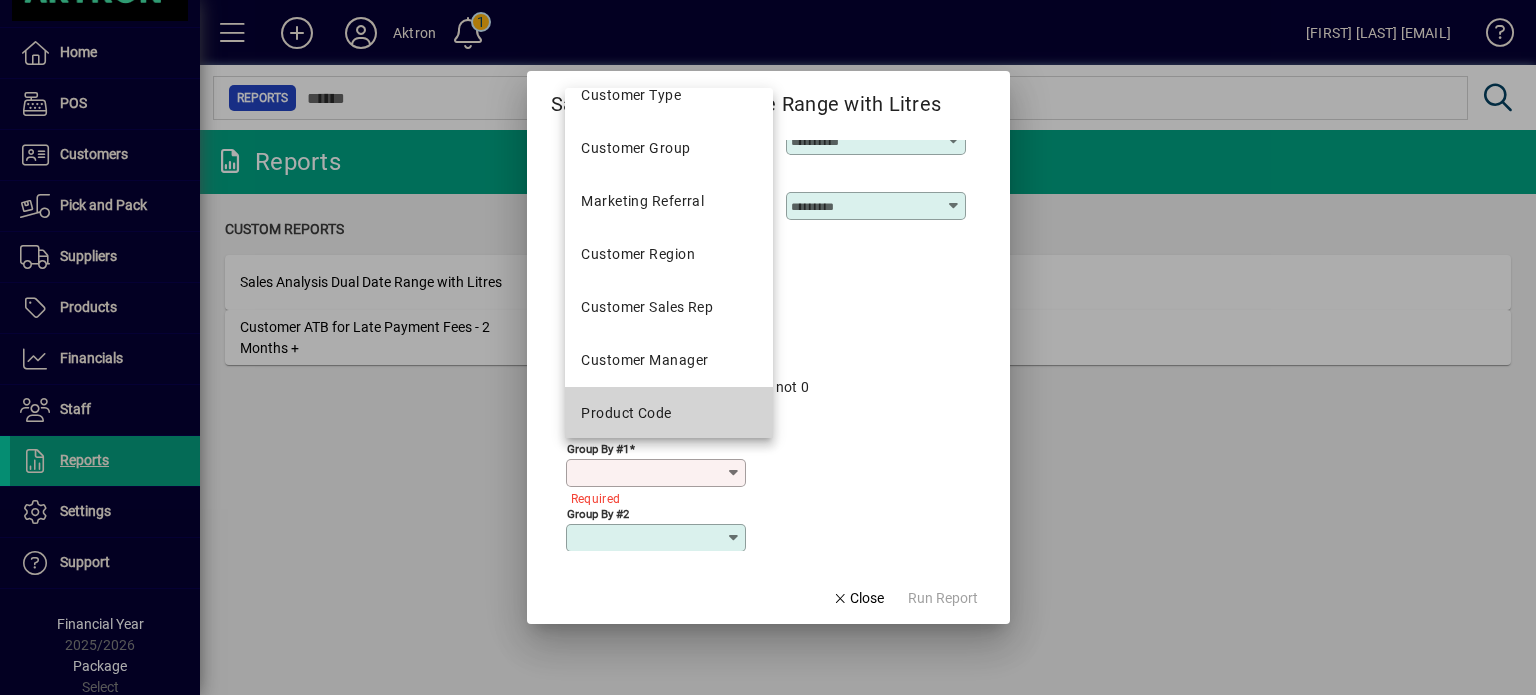 click on "Product Code" at bounding box center [668, 413] 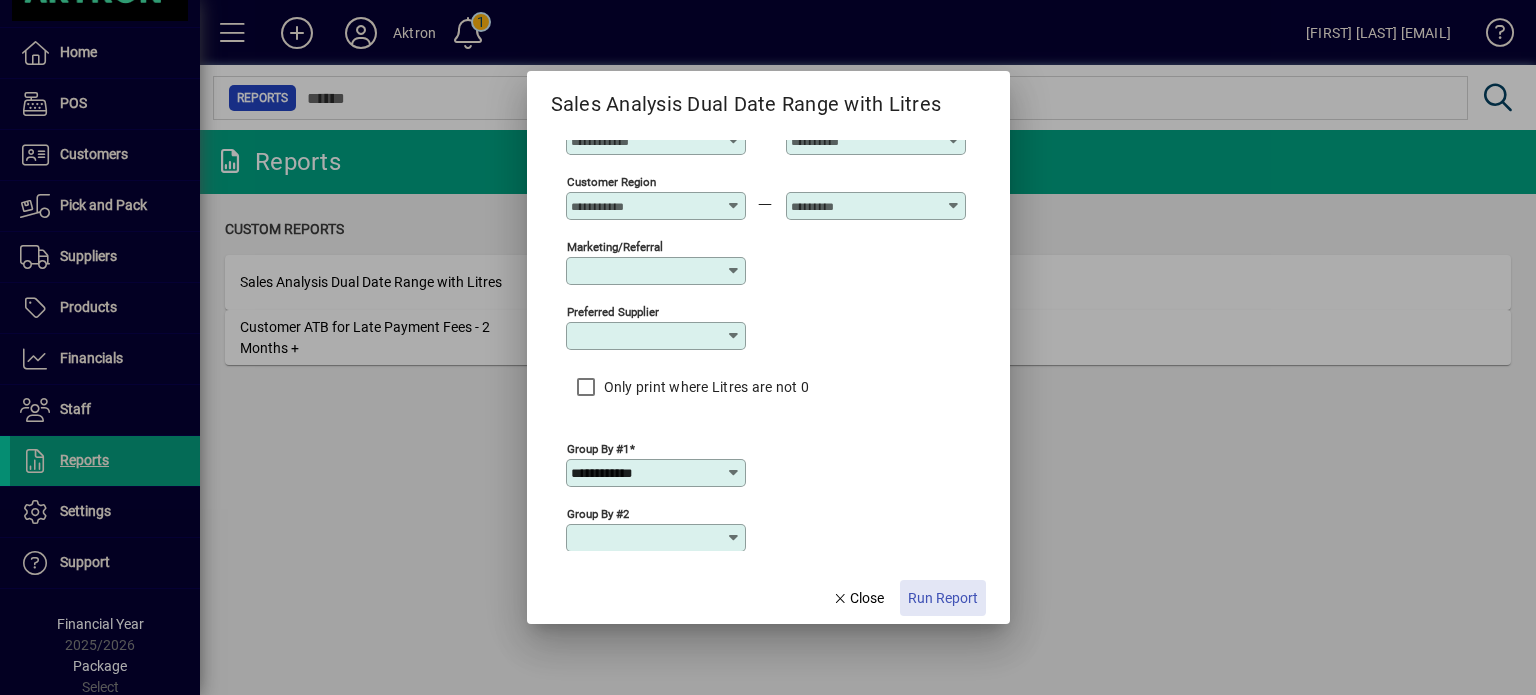click on "Run Report" 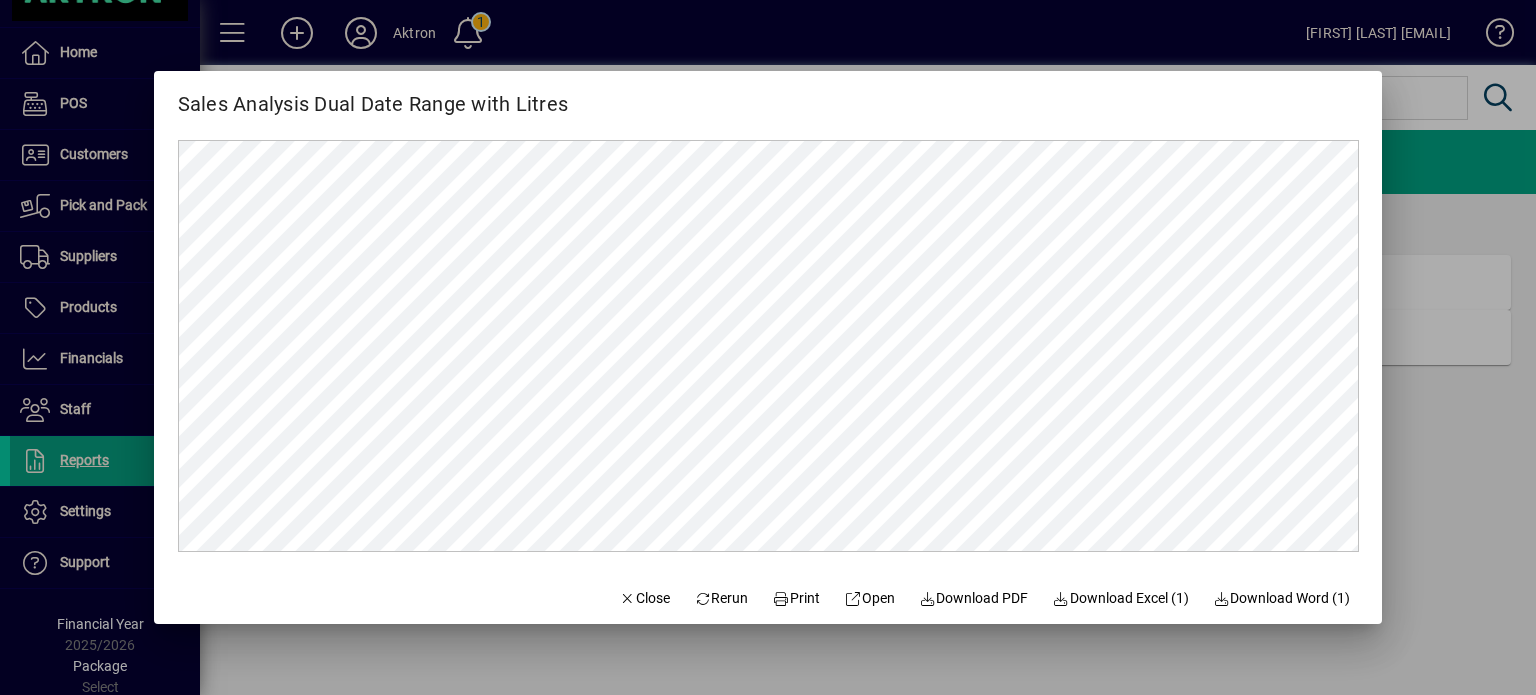 scroll, scrollTop: 0, scrollLeft: 0, axis: both 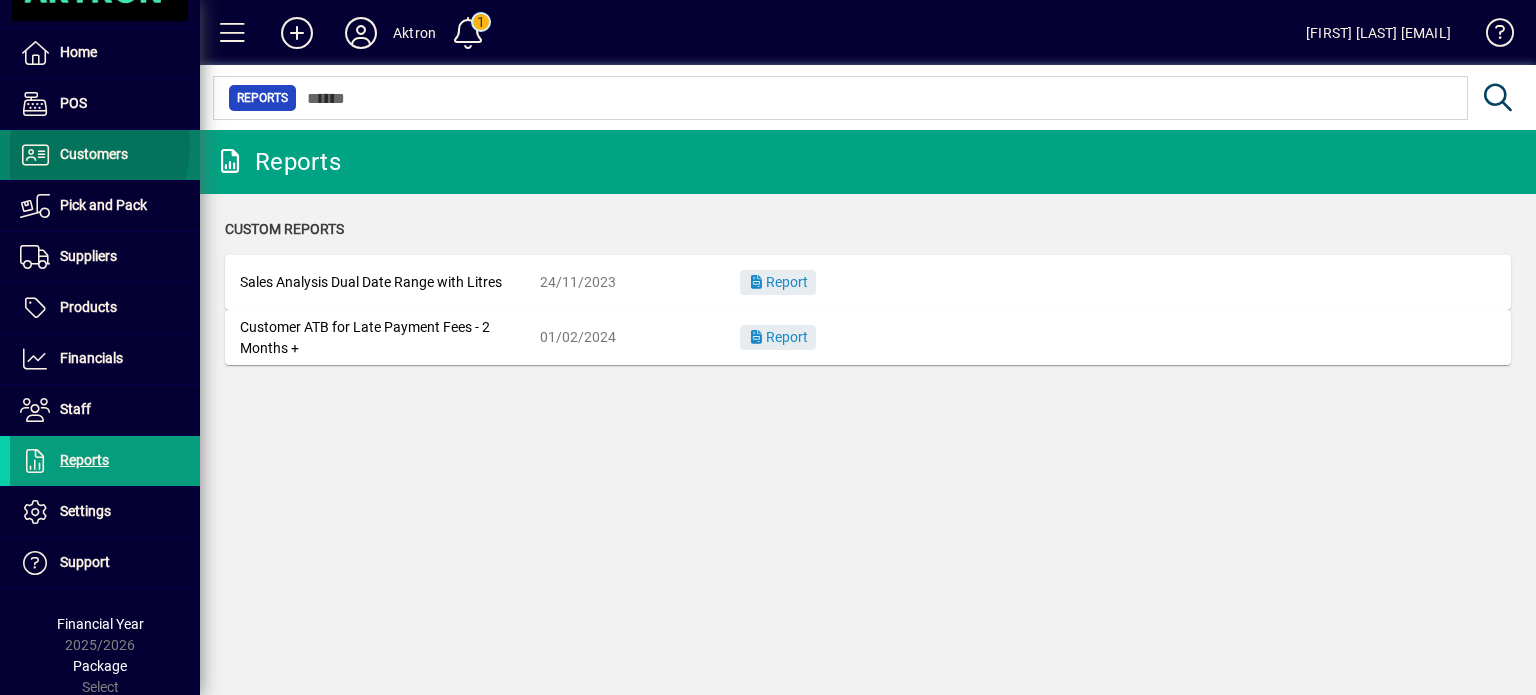 click on "Customers" at bounding box center (94, 154) 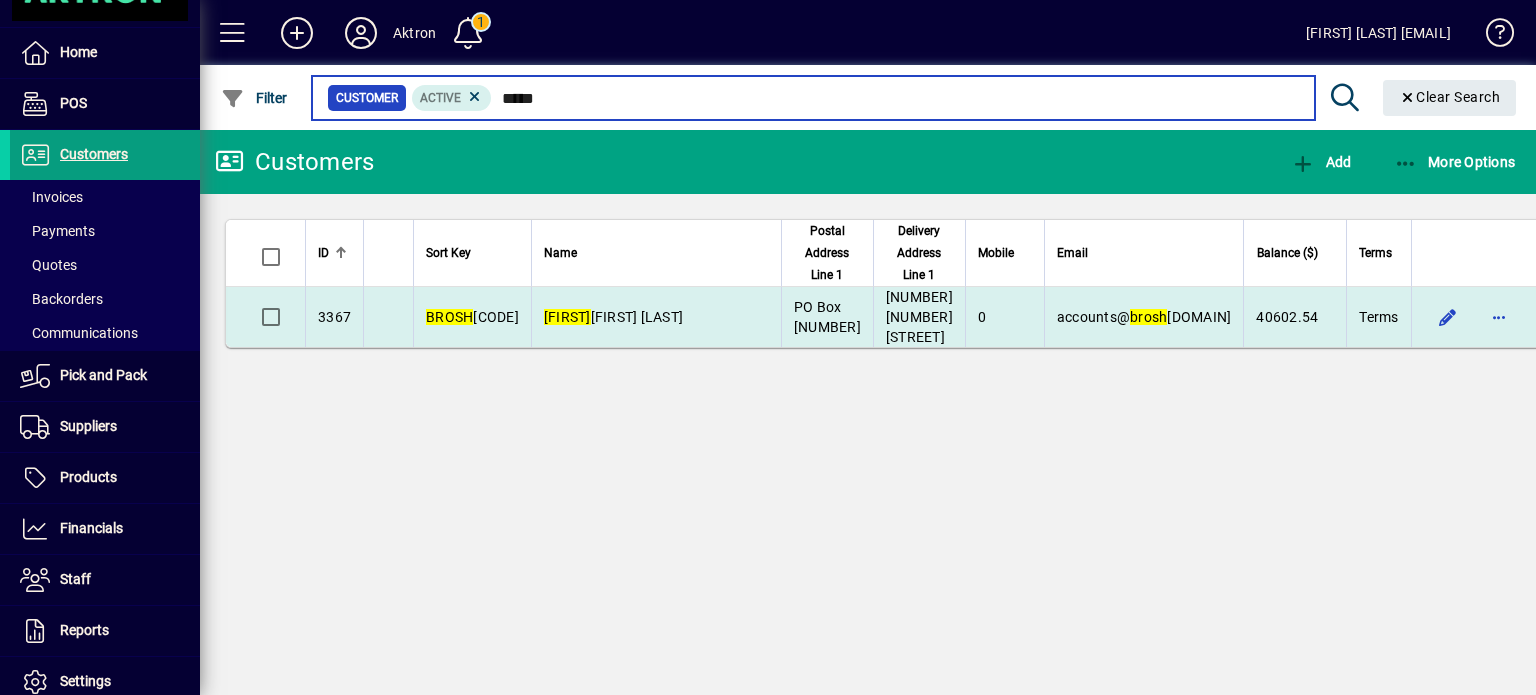 type on "*****" 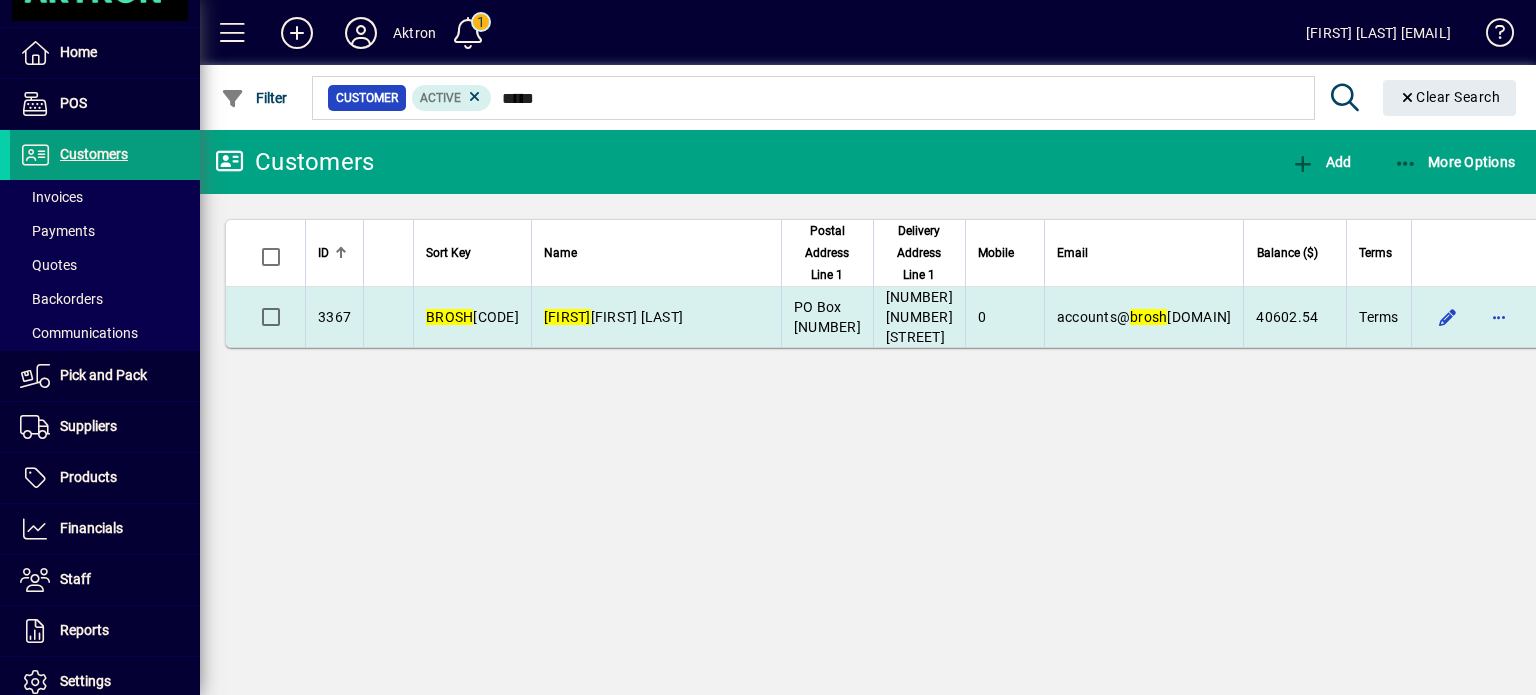 click on "BROSH MIKTR" at bounding box center [472, 317] 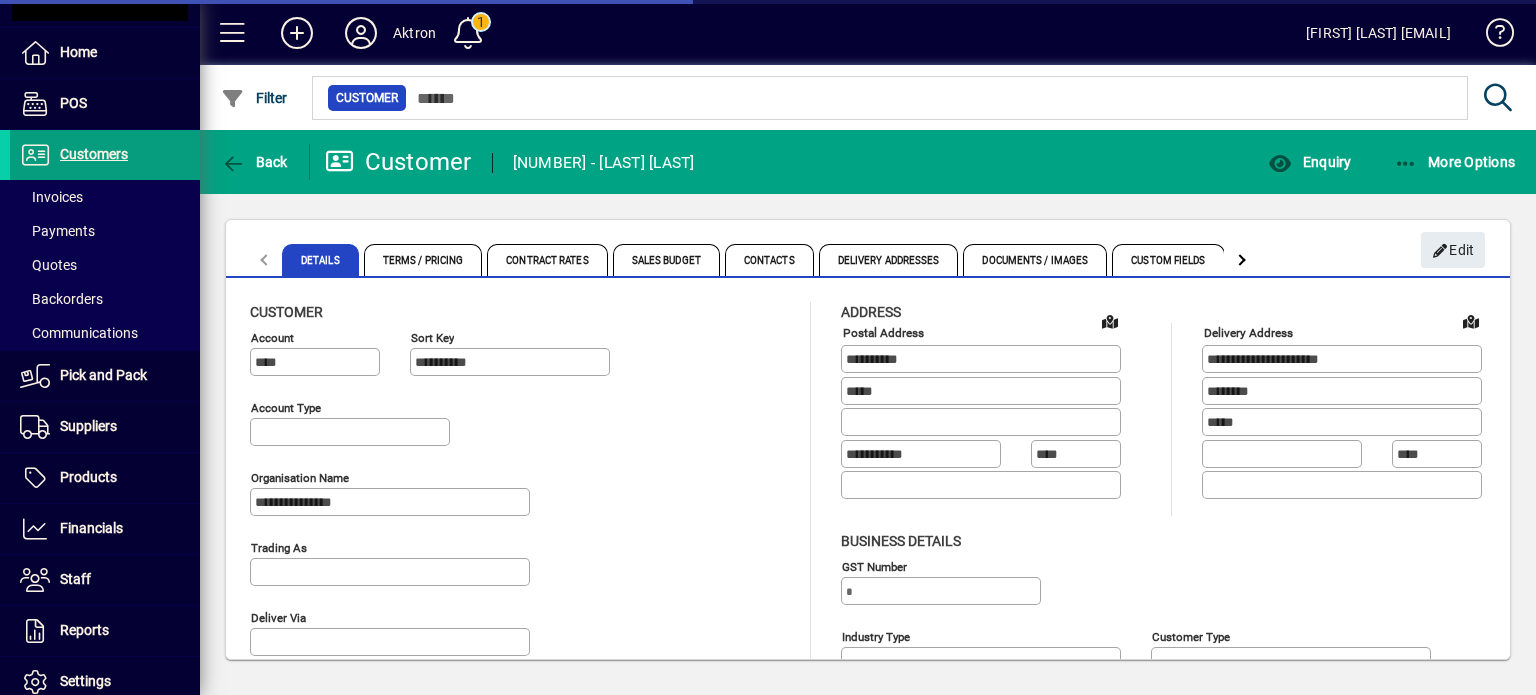type on "**********" 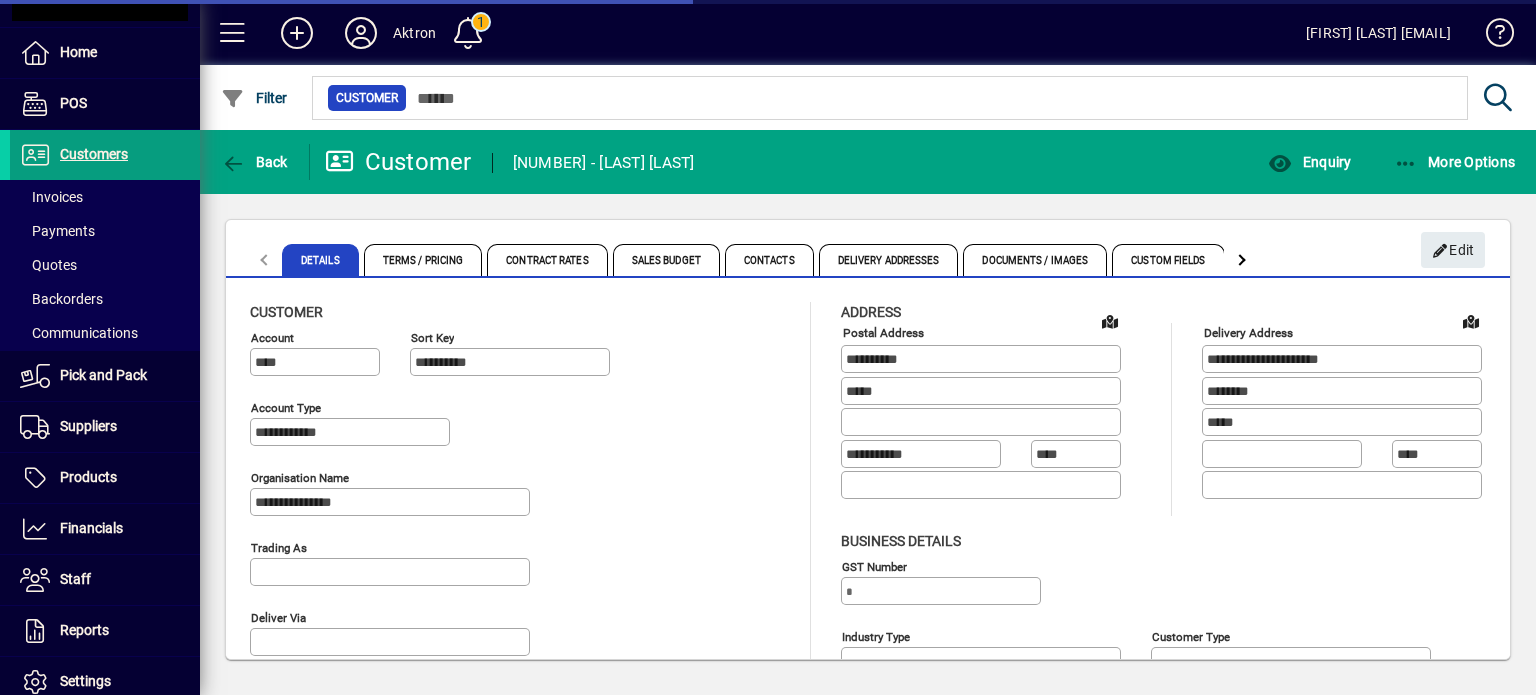 type on "**********" 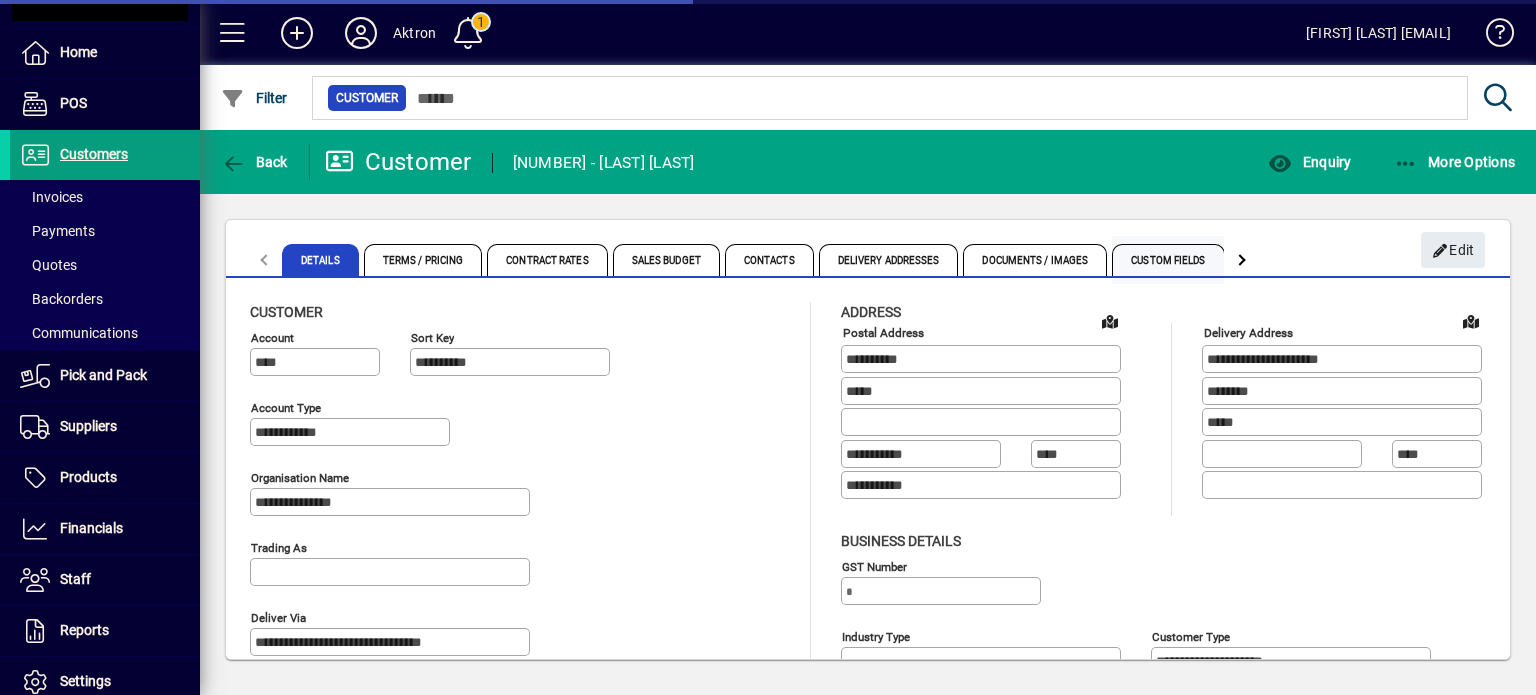 type on "**********" 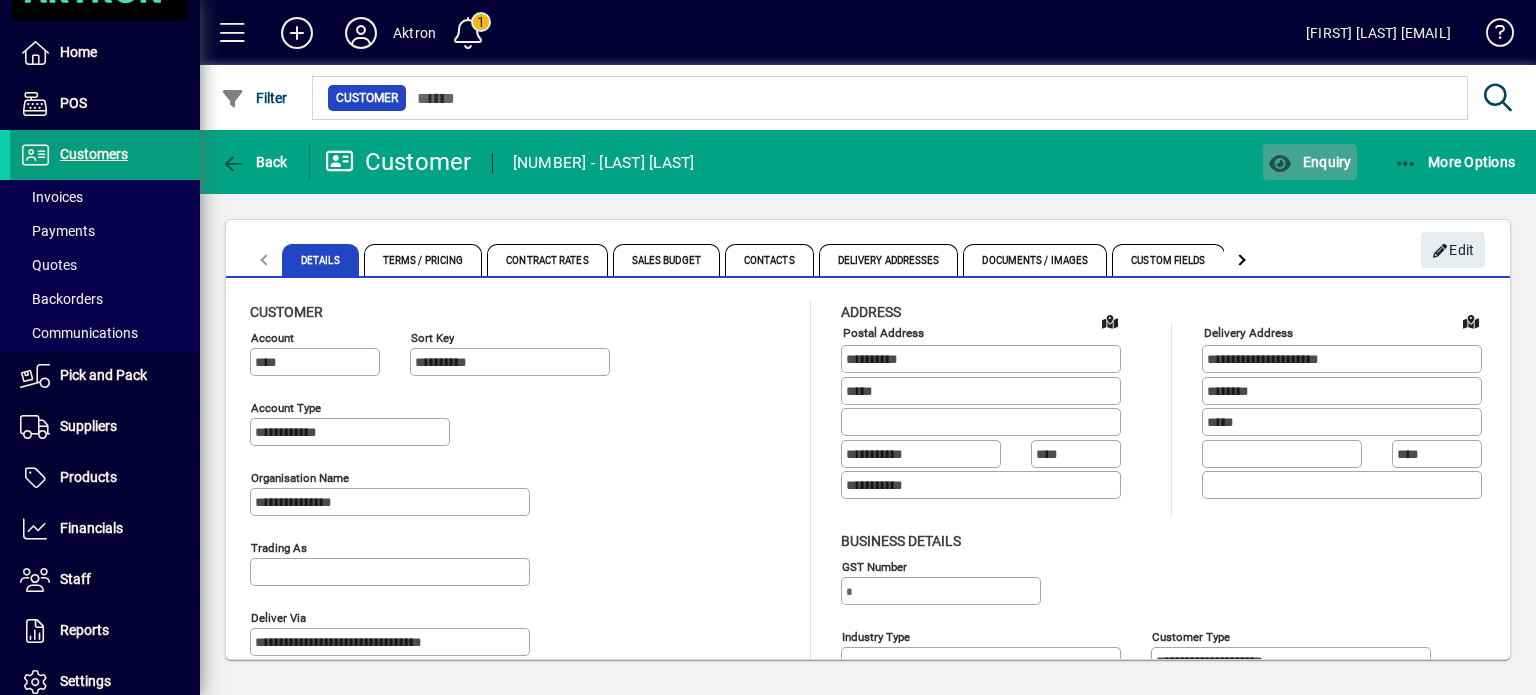 click 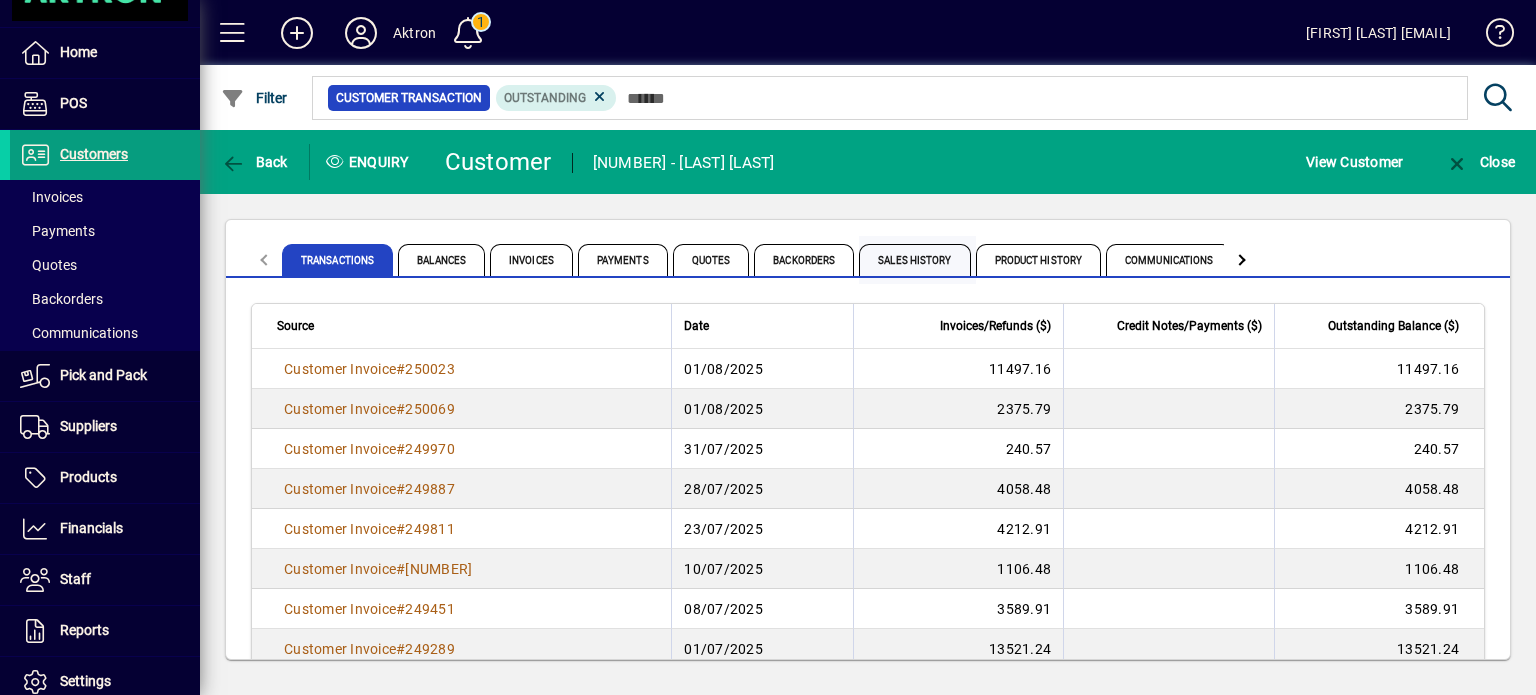 click on "Sales History" at bounding box center (914, 260) 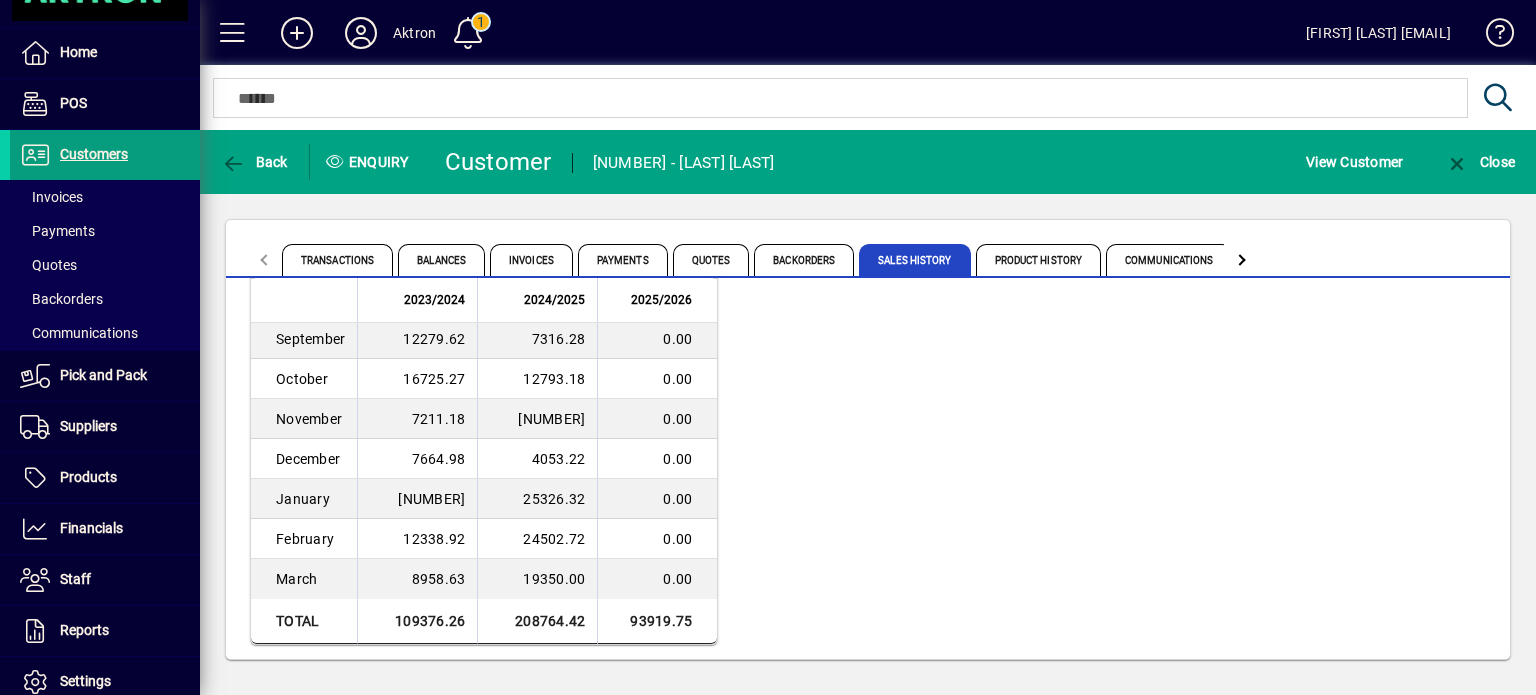 scroll, scrollTop: 224, scrollLeft: 0, axis: vertical 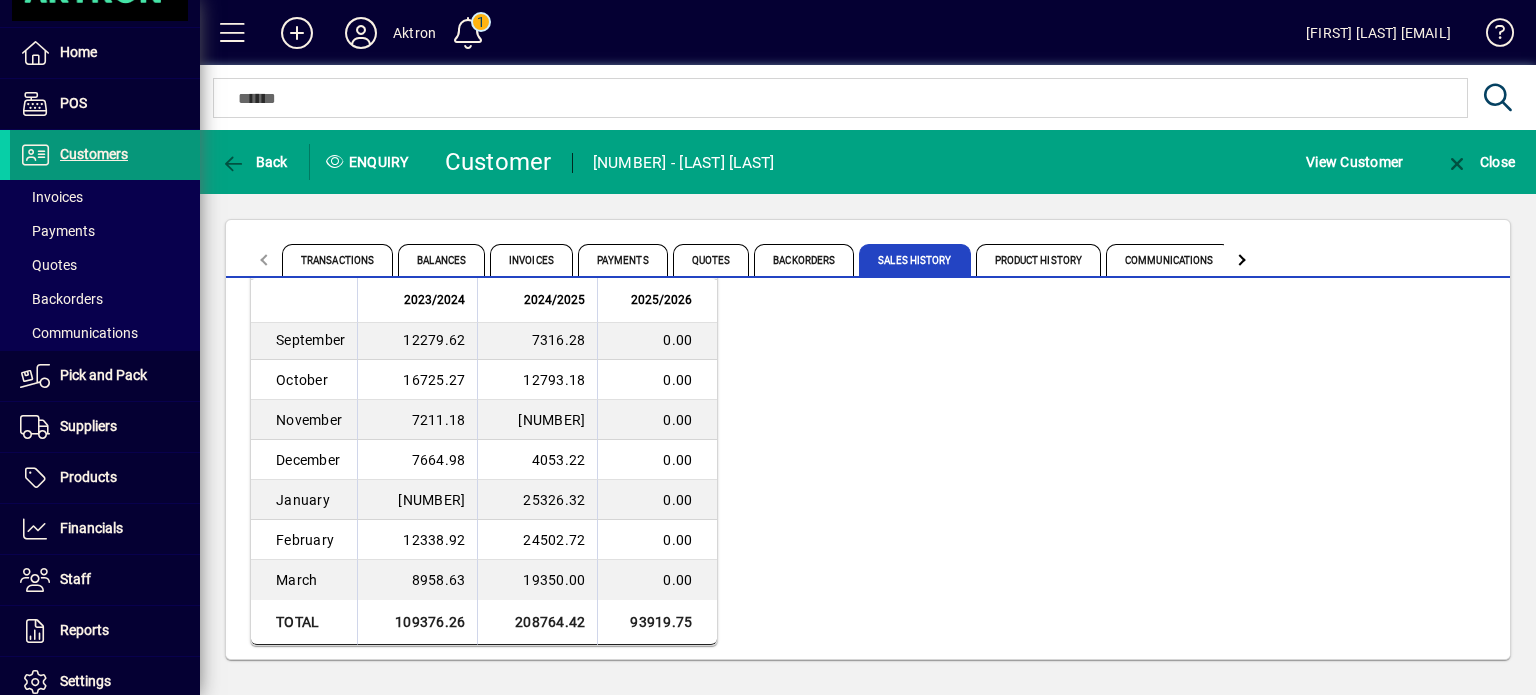 click on "Customers" at bounding box center [69, 155] 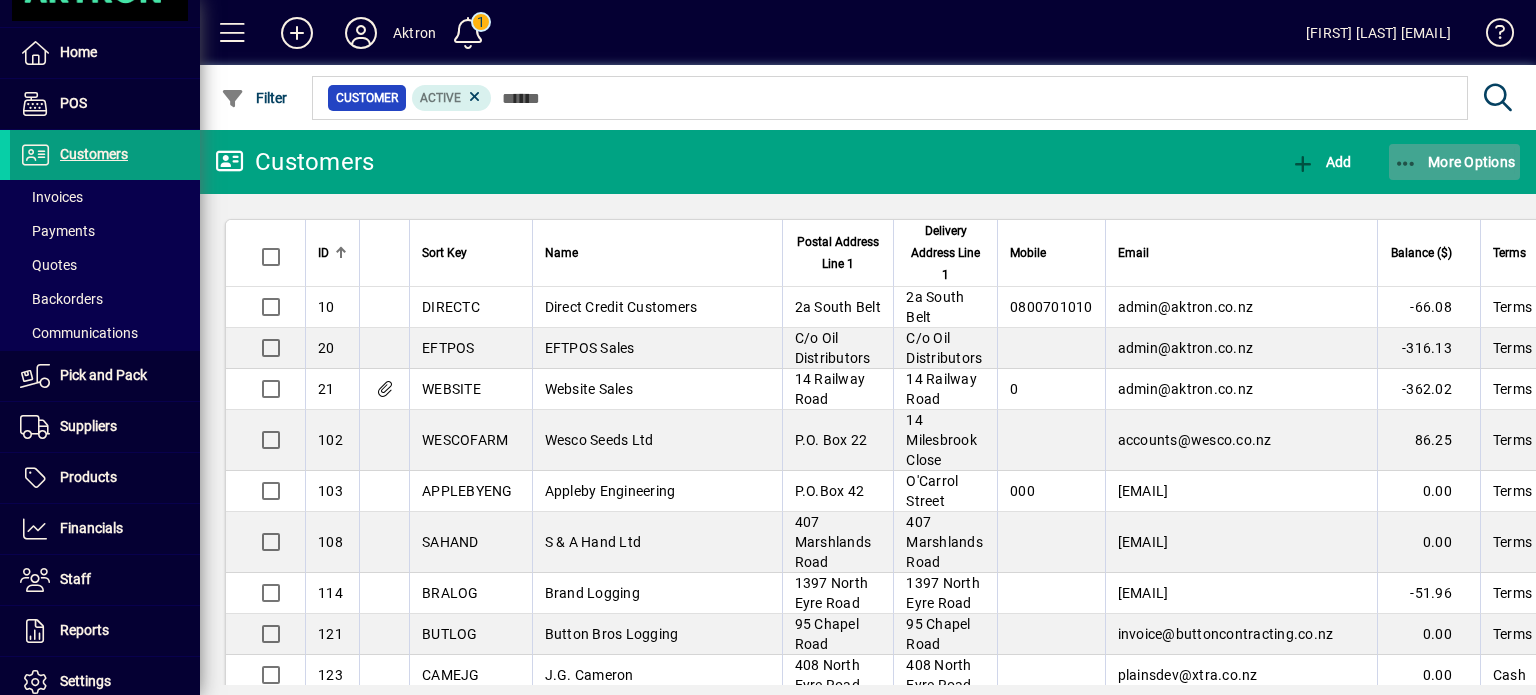 click on "More Options" 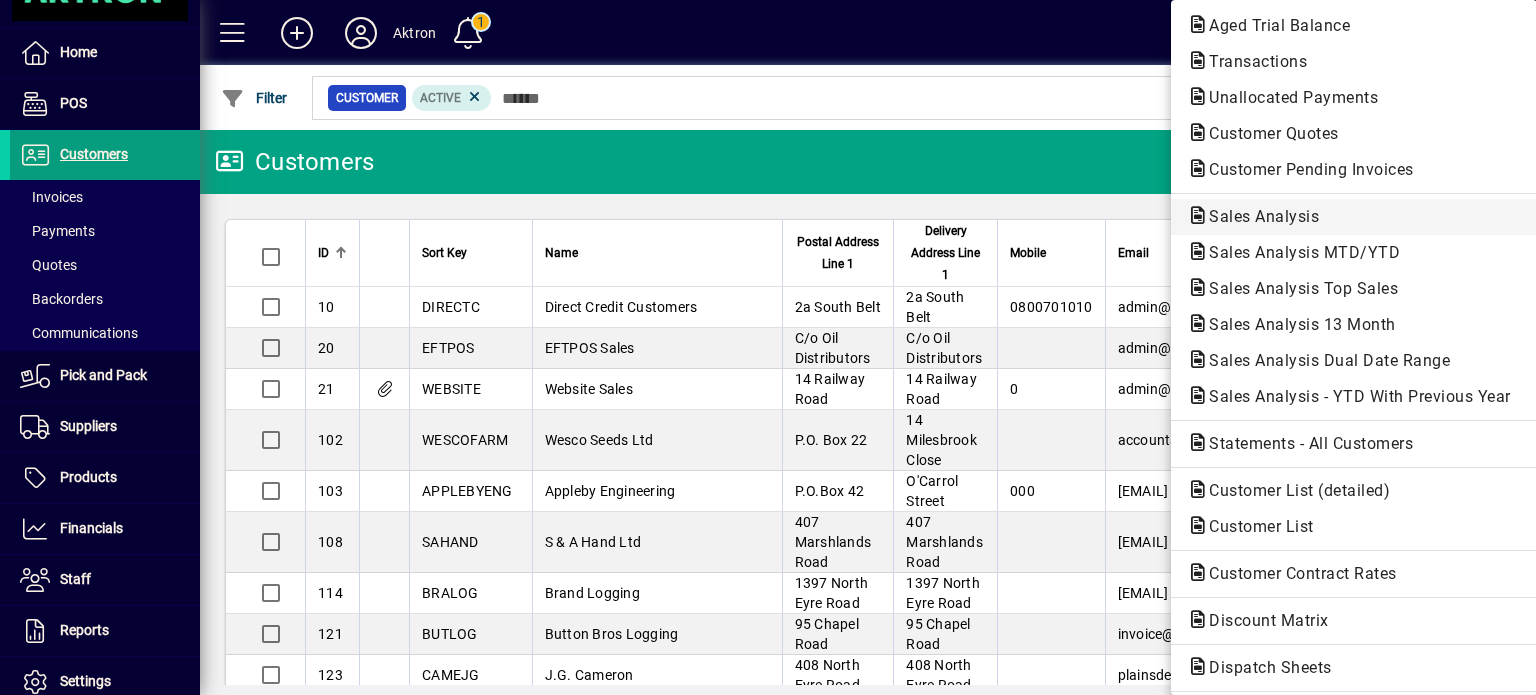 click on "Sales Analysis" at bounding box center [1298, 252] 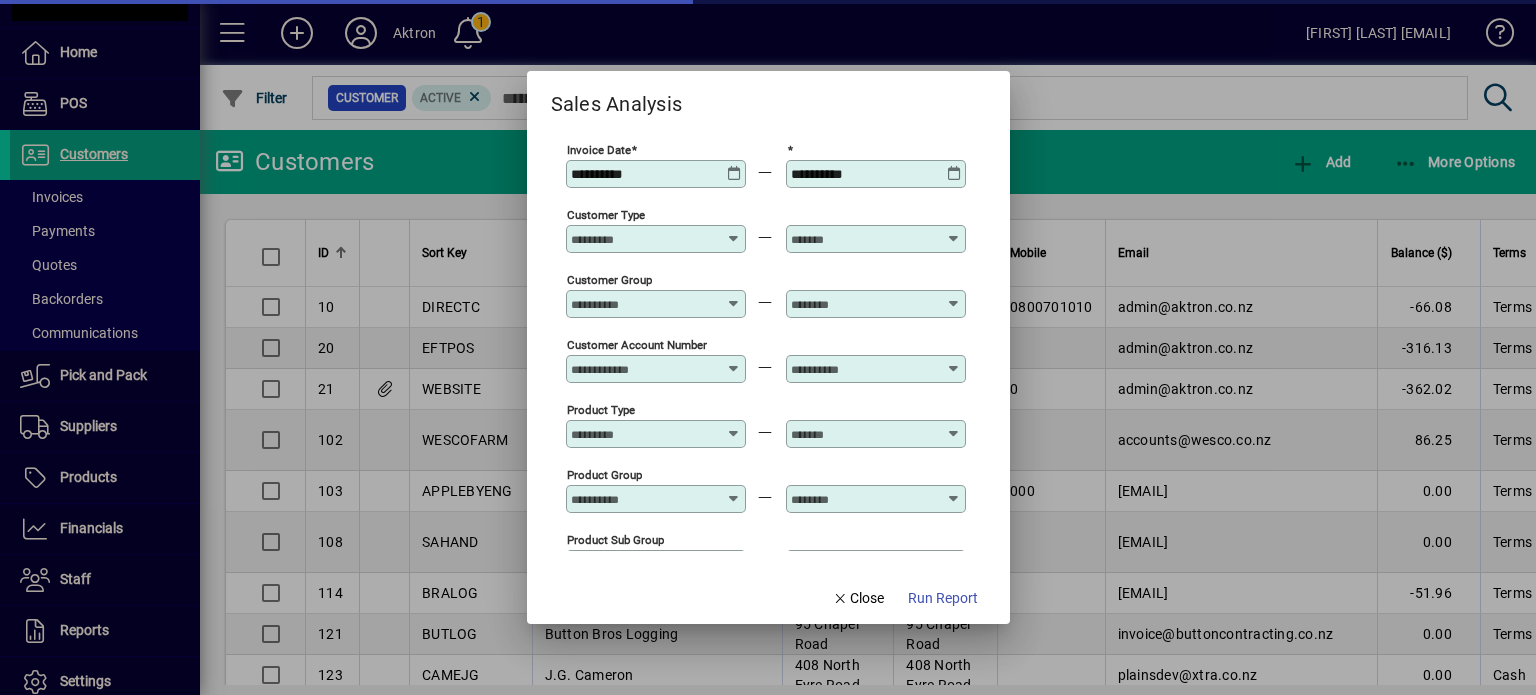 type on "**********" 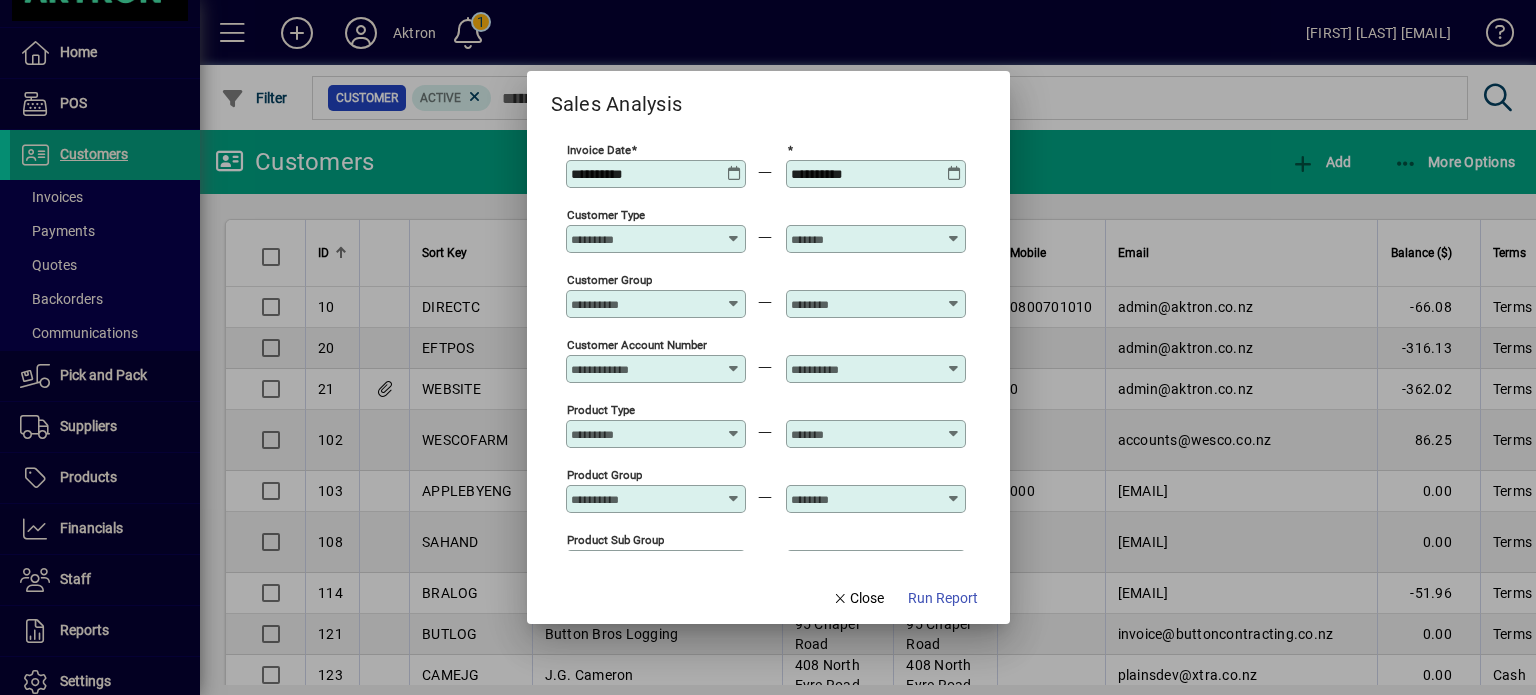click on "Customer Account Number" at bounding box center [656, 369] 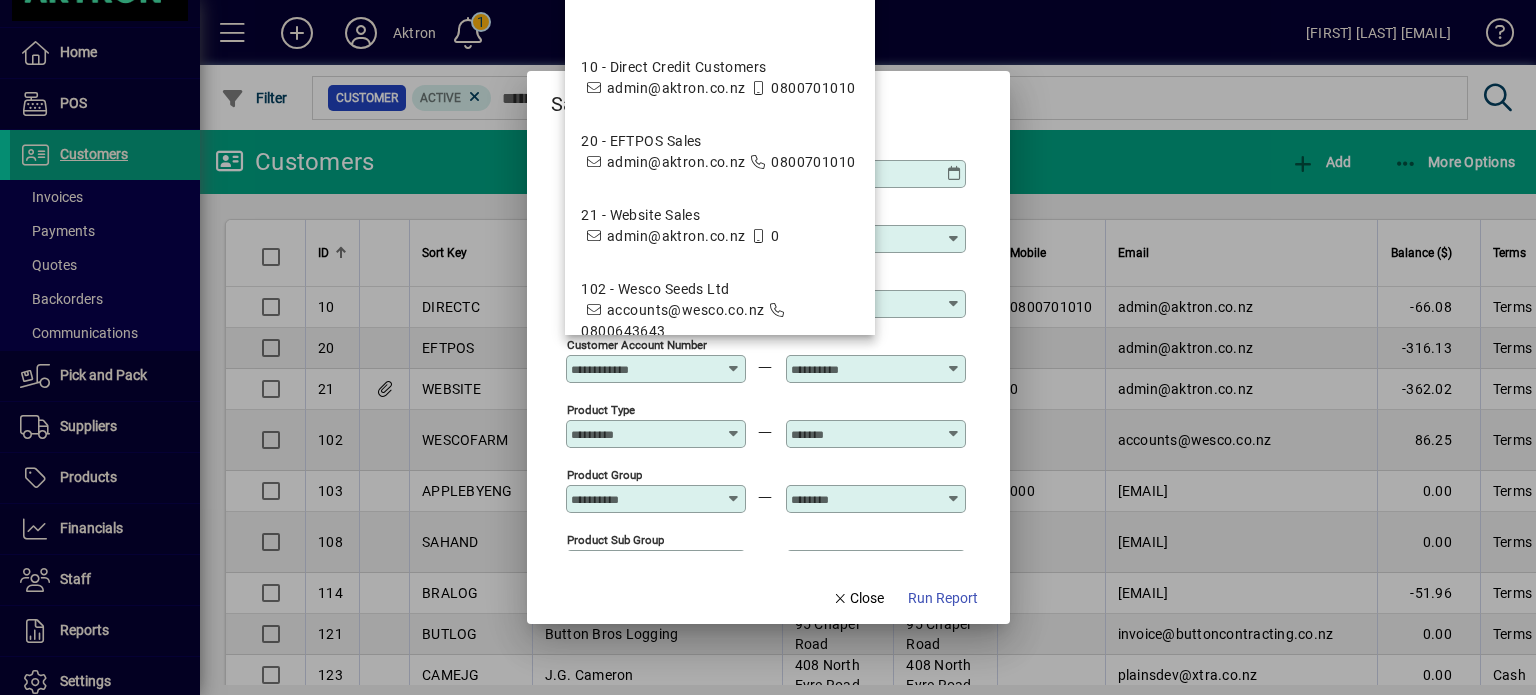 click on "**********" at bounding box center (768, 346) 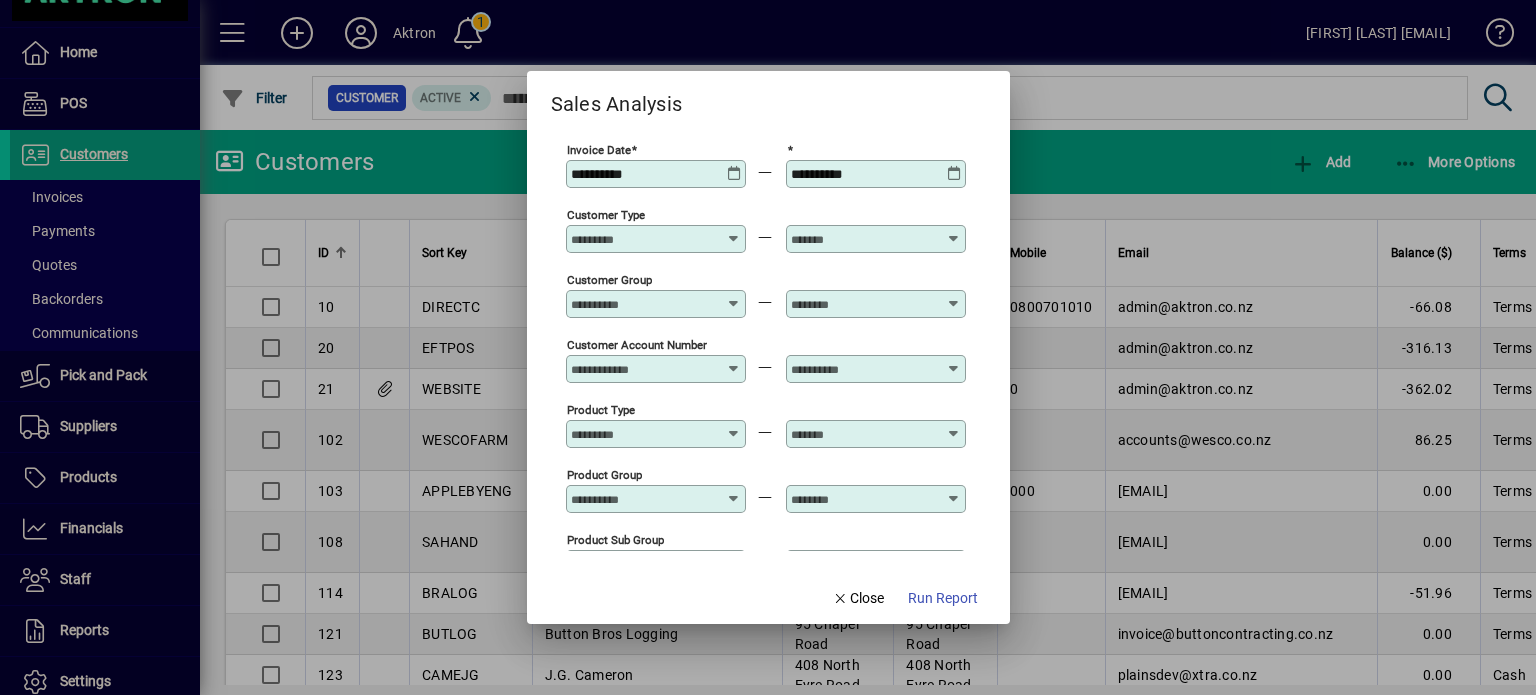 click on "**********" at bounding box center [644, 174] 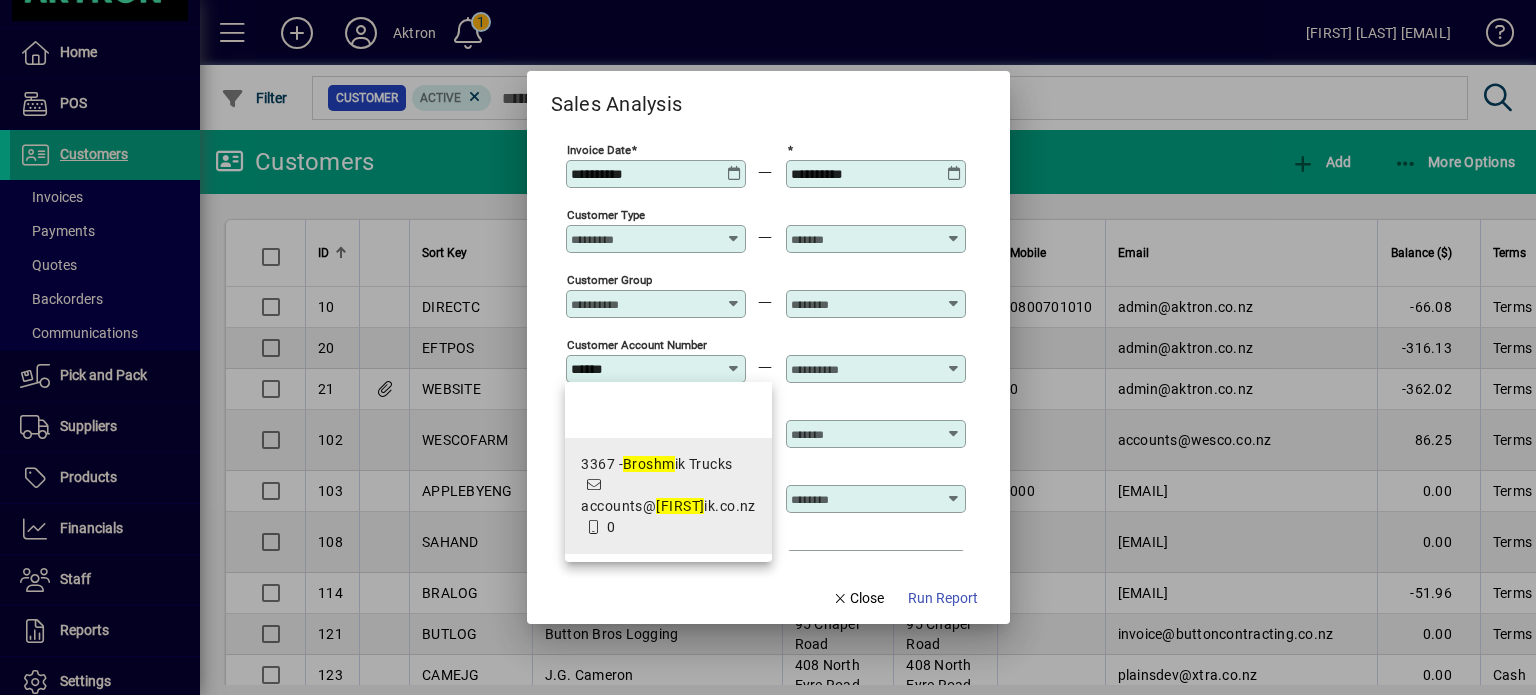 click on "Broshm" at bounding box center (649, 464) 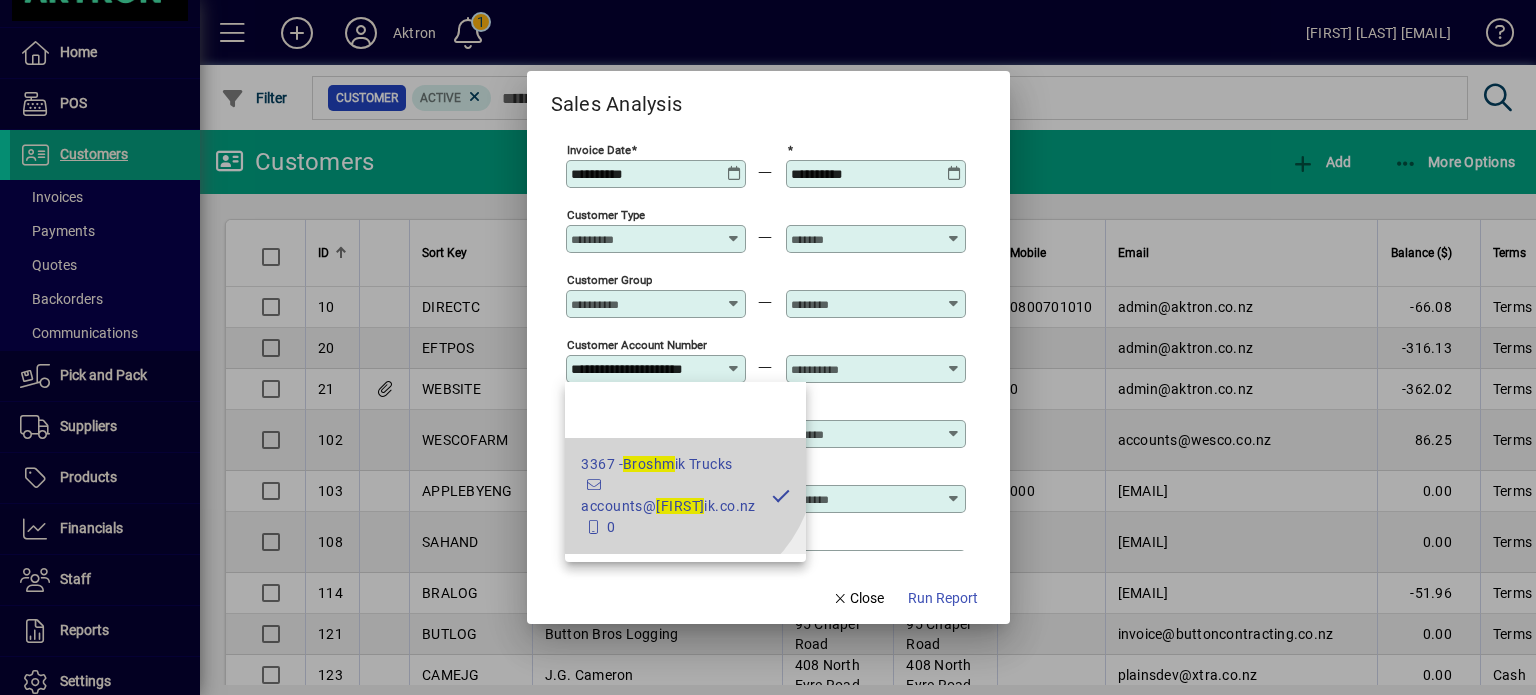 scroll, scrollTop: 0, scrollLeft: 6, axis: horizontal 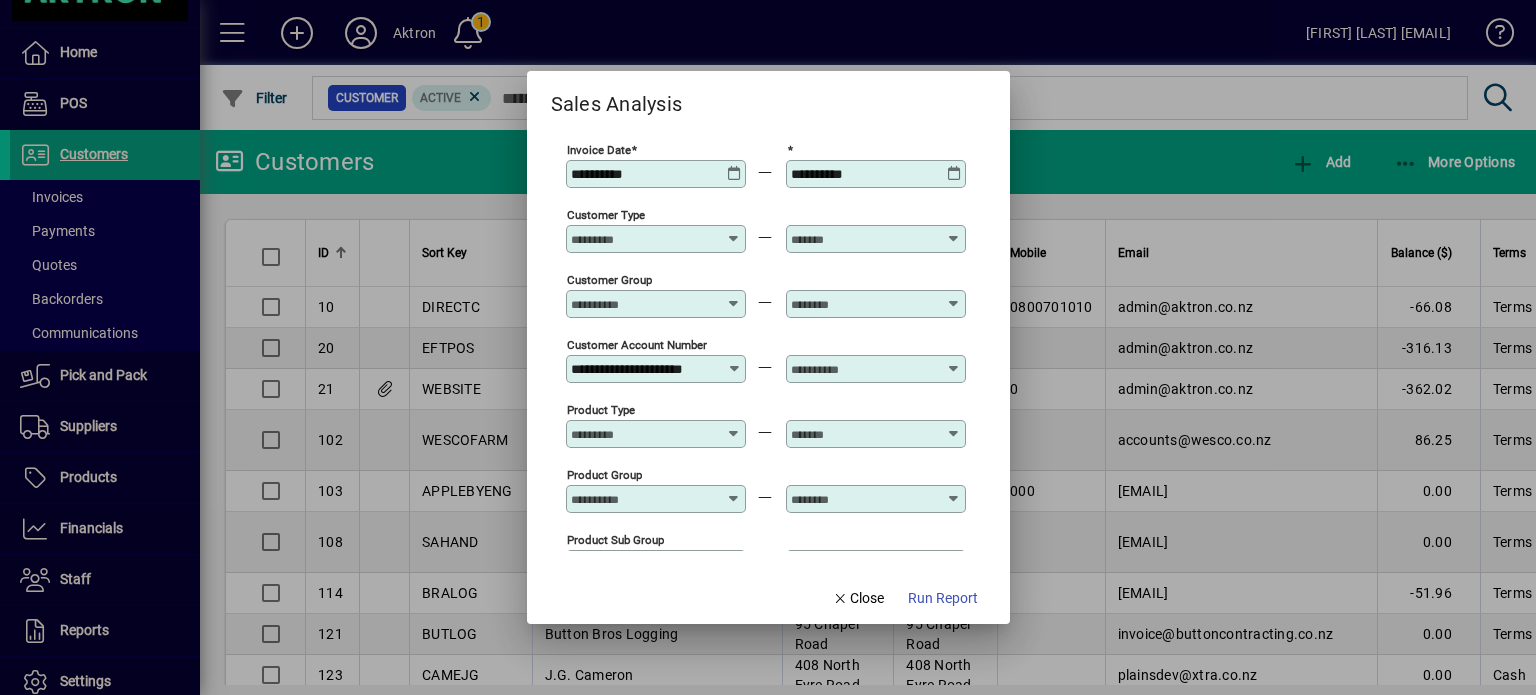 click at bounding box center (864, 369) 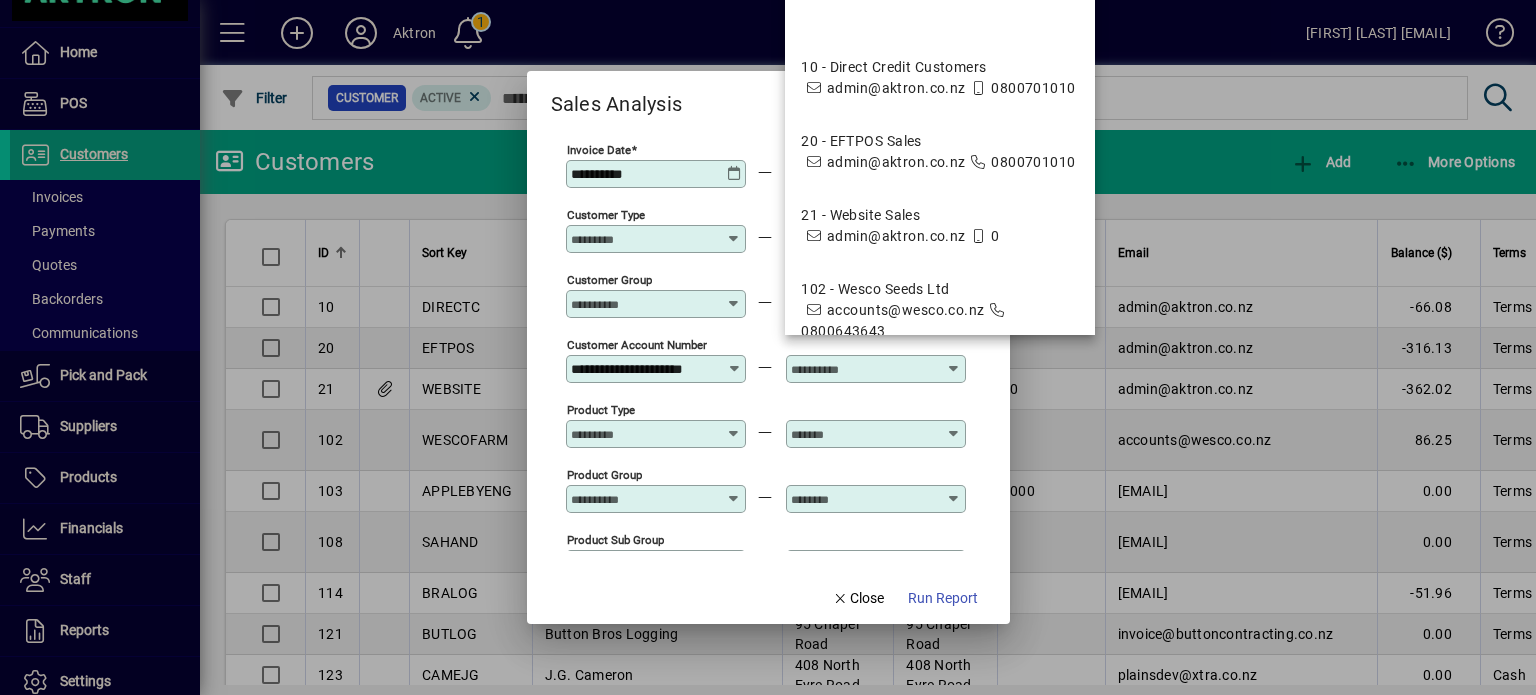 scroll, scrollTop: 0, scrollLeft: 0, axis: both 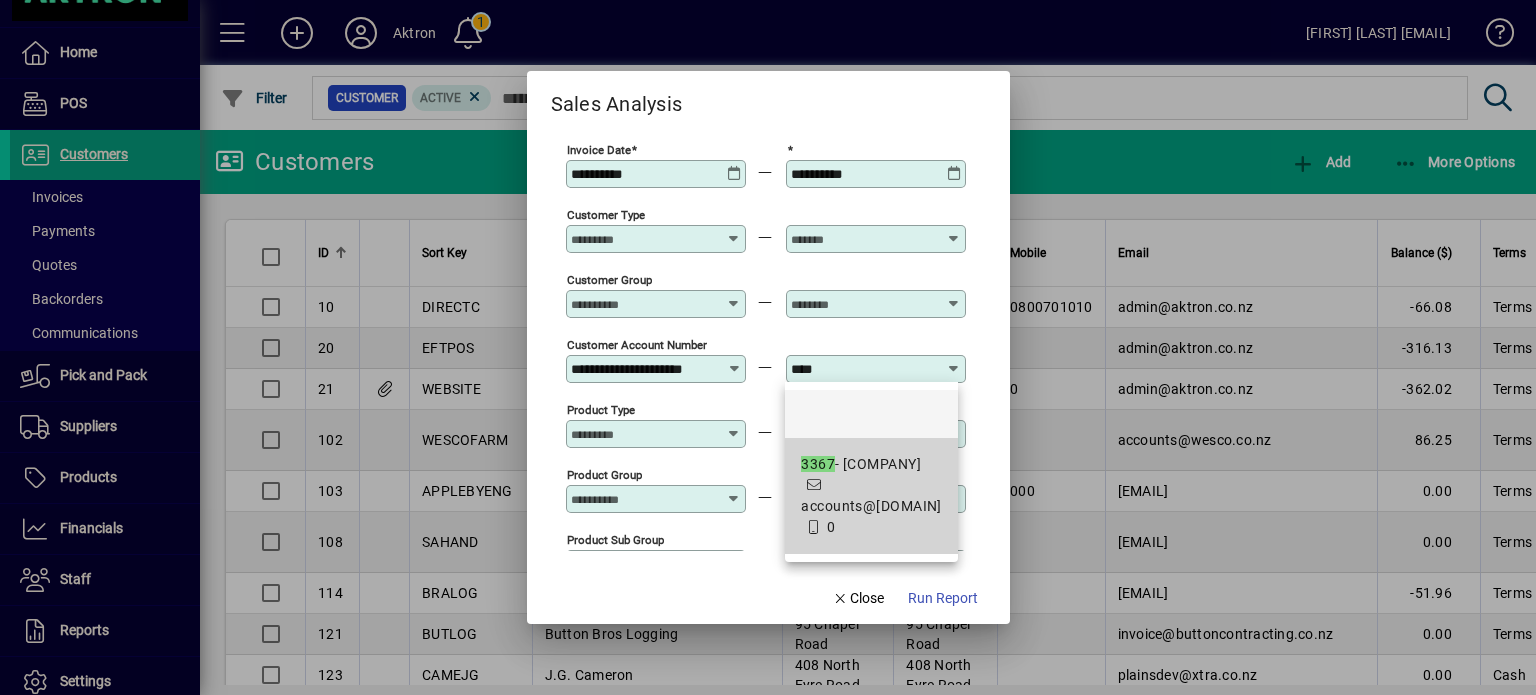 click on "[NUMBER] - [COMPANY]" at bounding box center (871, 464) 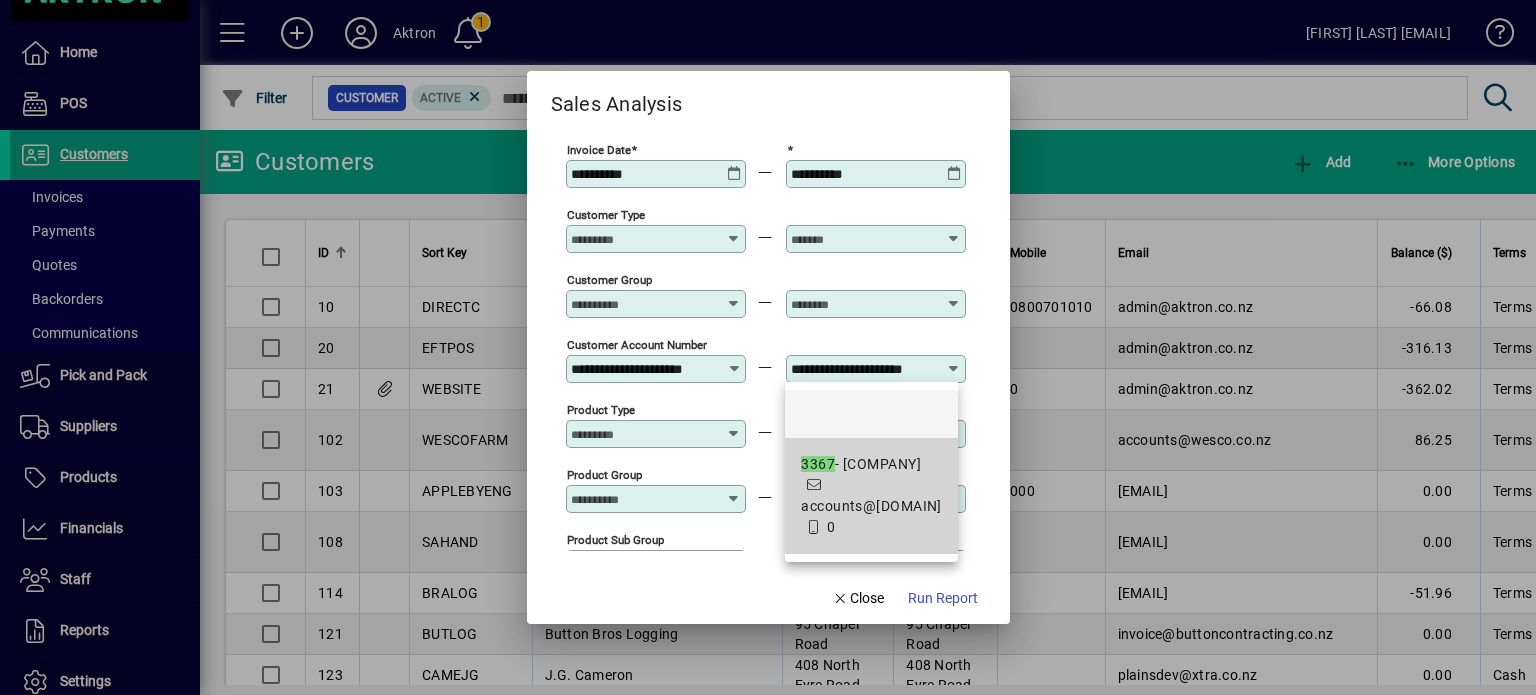 scroll, scrollTop: 0, scrollLeft: 6, axis: horizontal 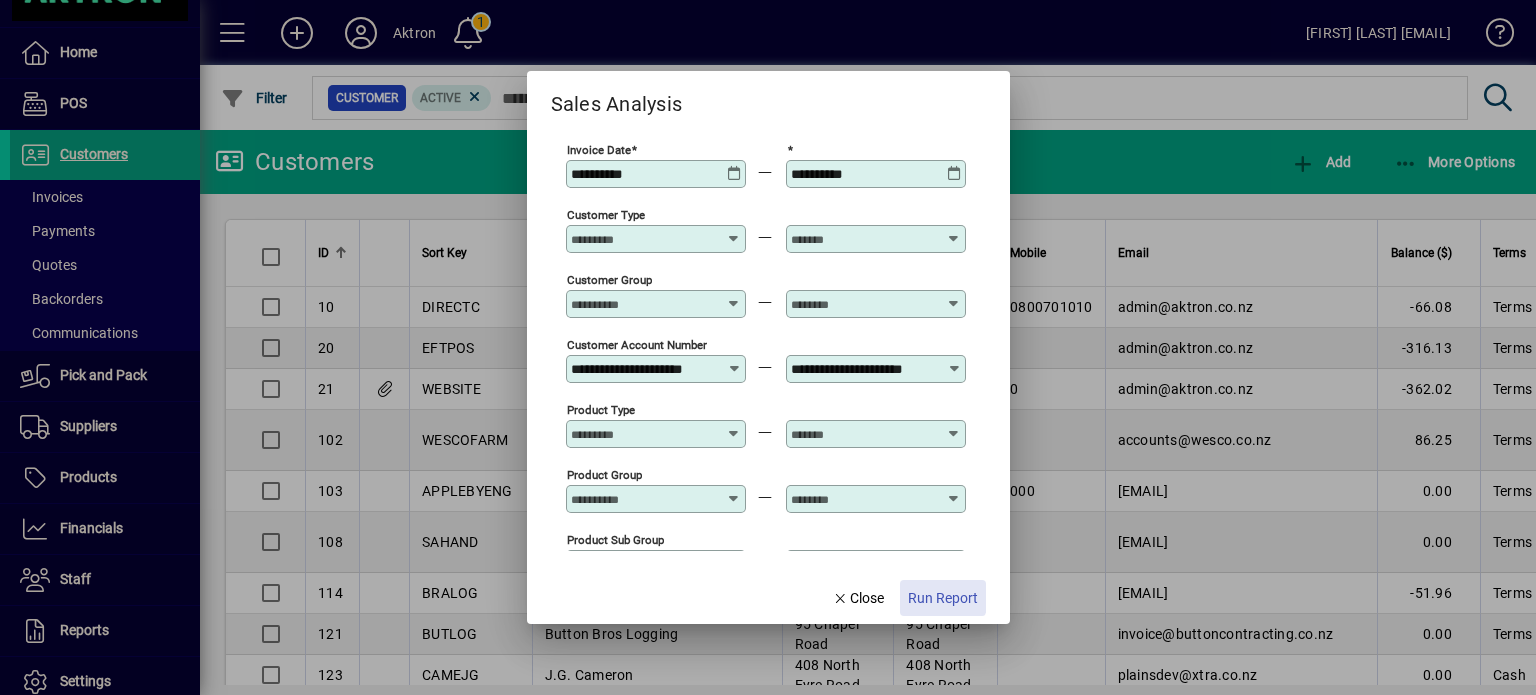 click on "Run Report" 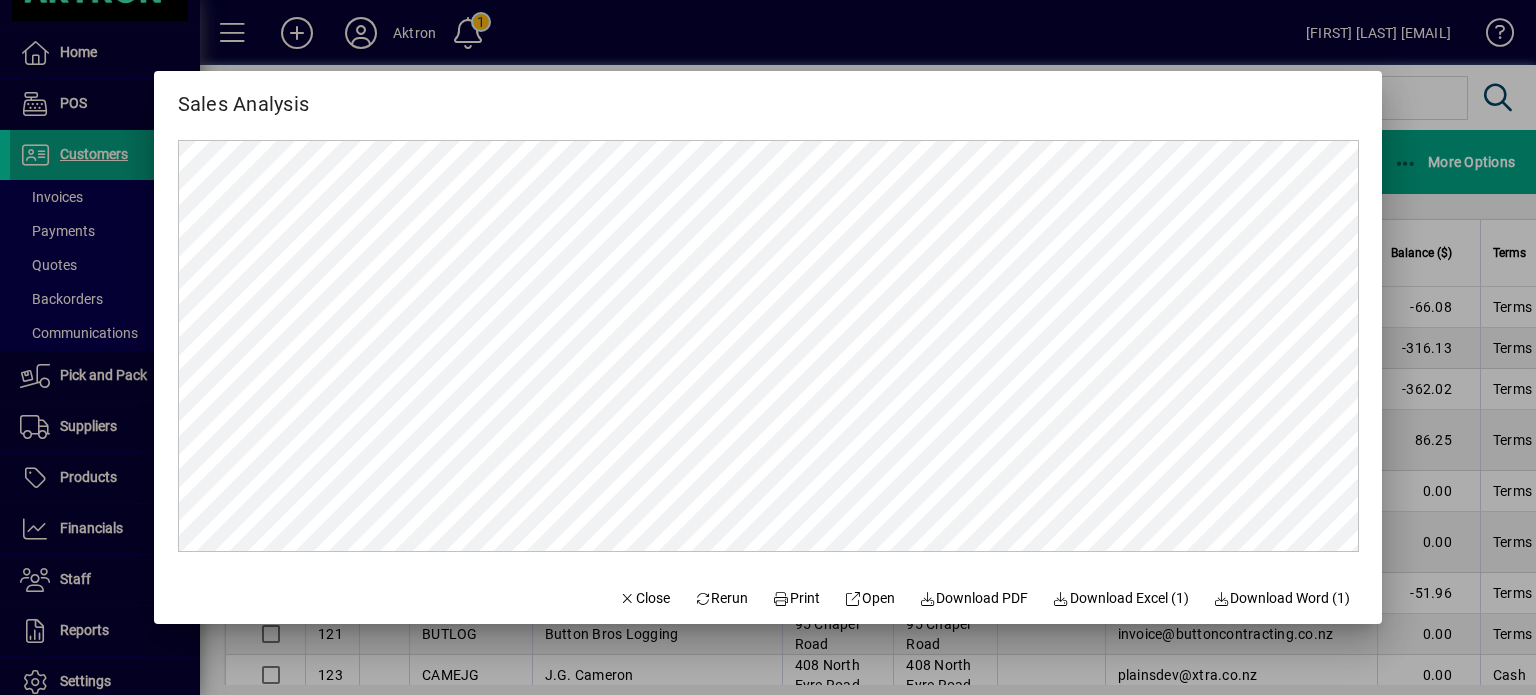 scroll, scrollTop: 0, scrollLeft: 0, axis: both 